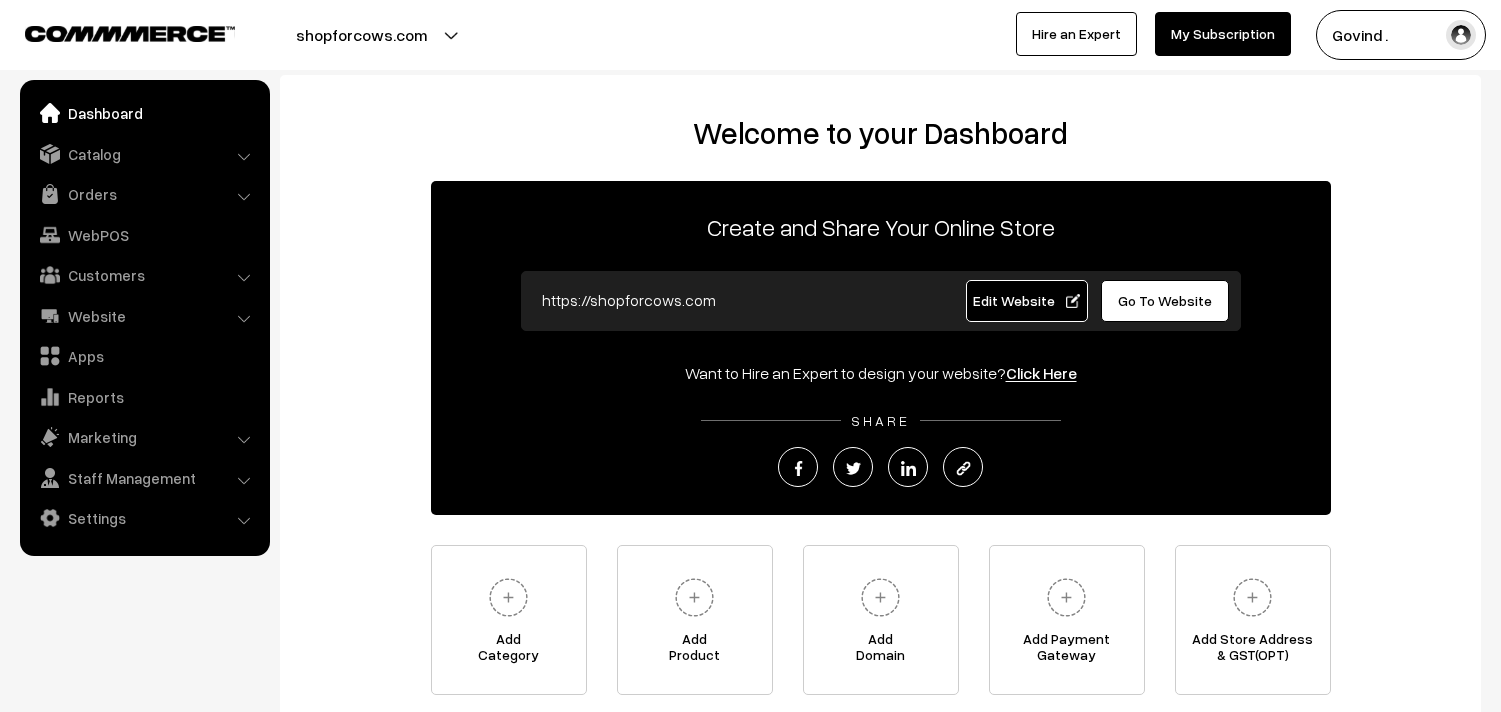 scroll, scrollTop: 0, scrollLeft: 0, axis: both 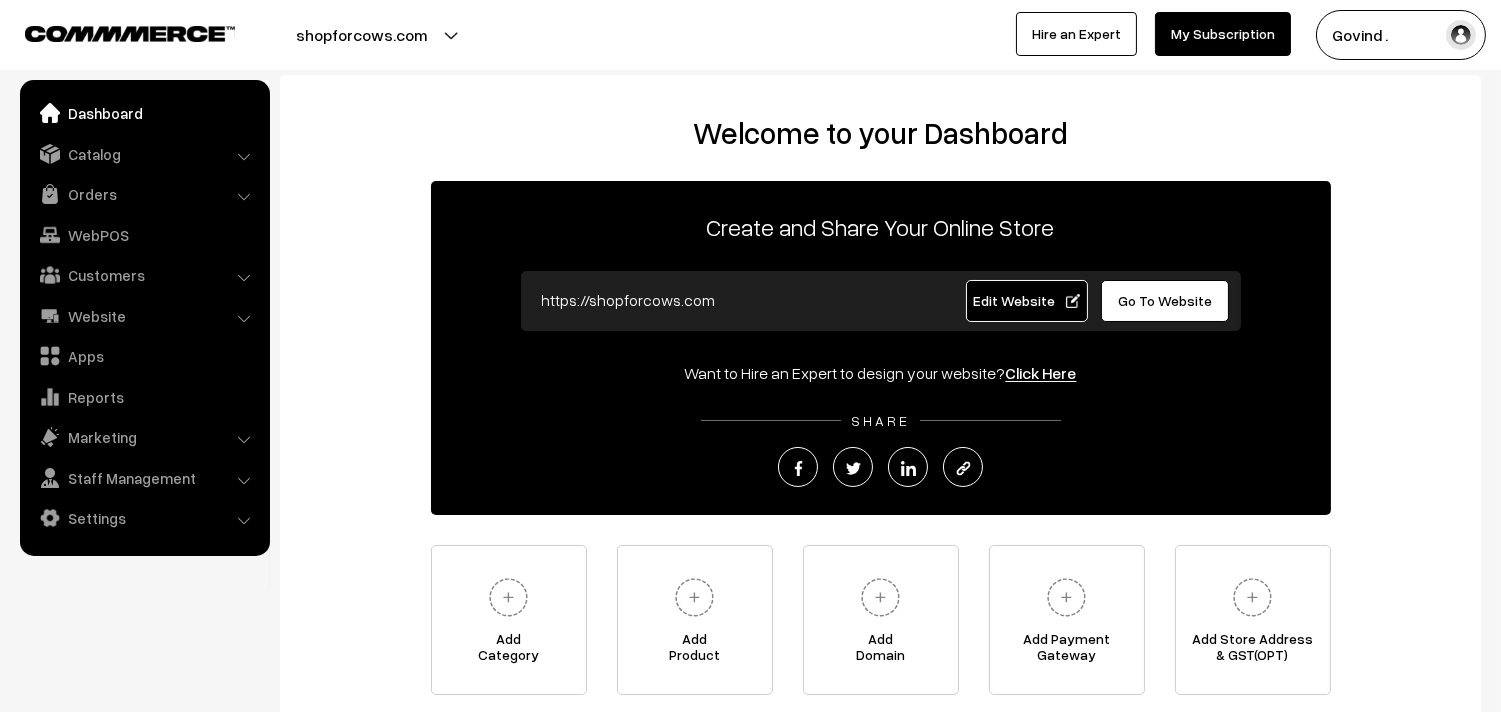 click on "Orders" at bounding box center (144, 194) 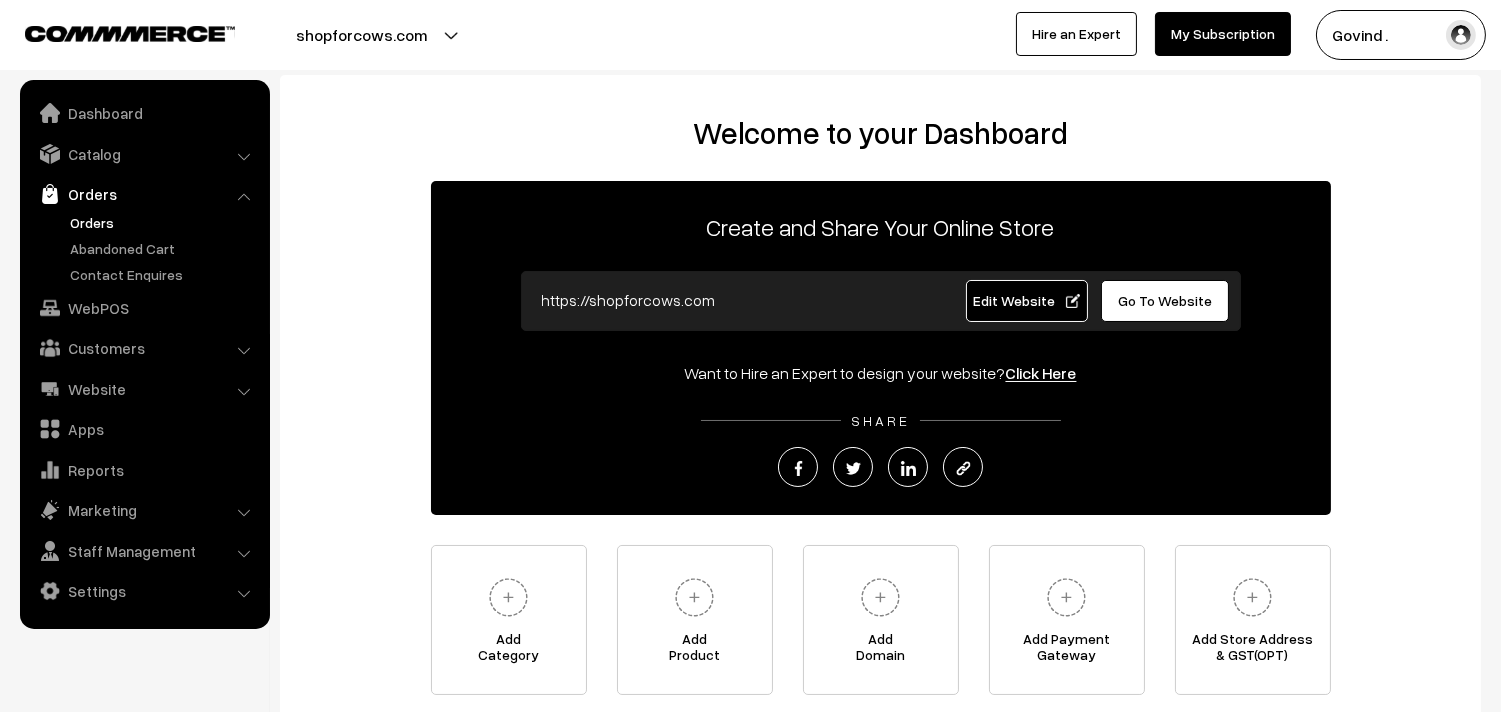 click on "Orders" at bounding box center [164, 222] 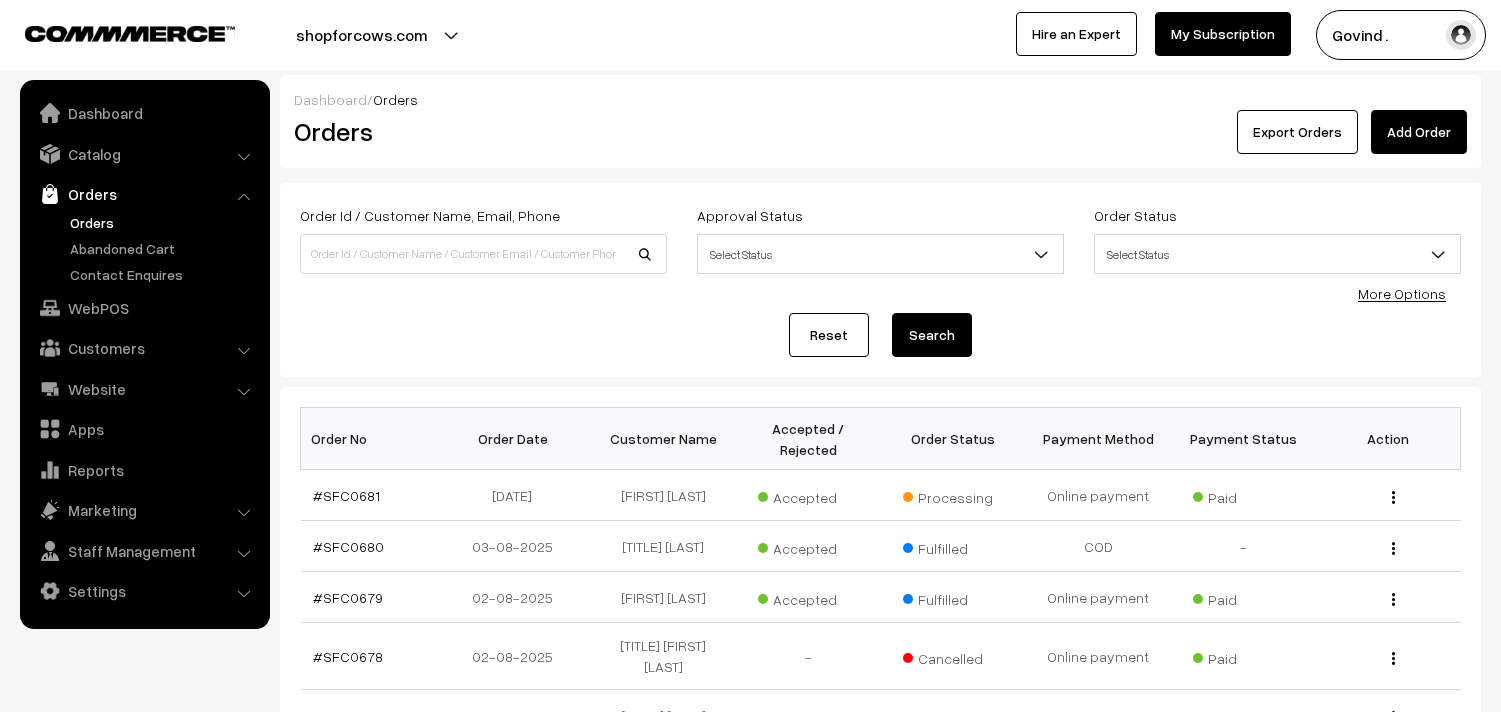 scroll, scrollTop: 0, scrollLeft: 0, axis: both 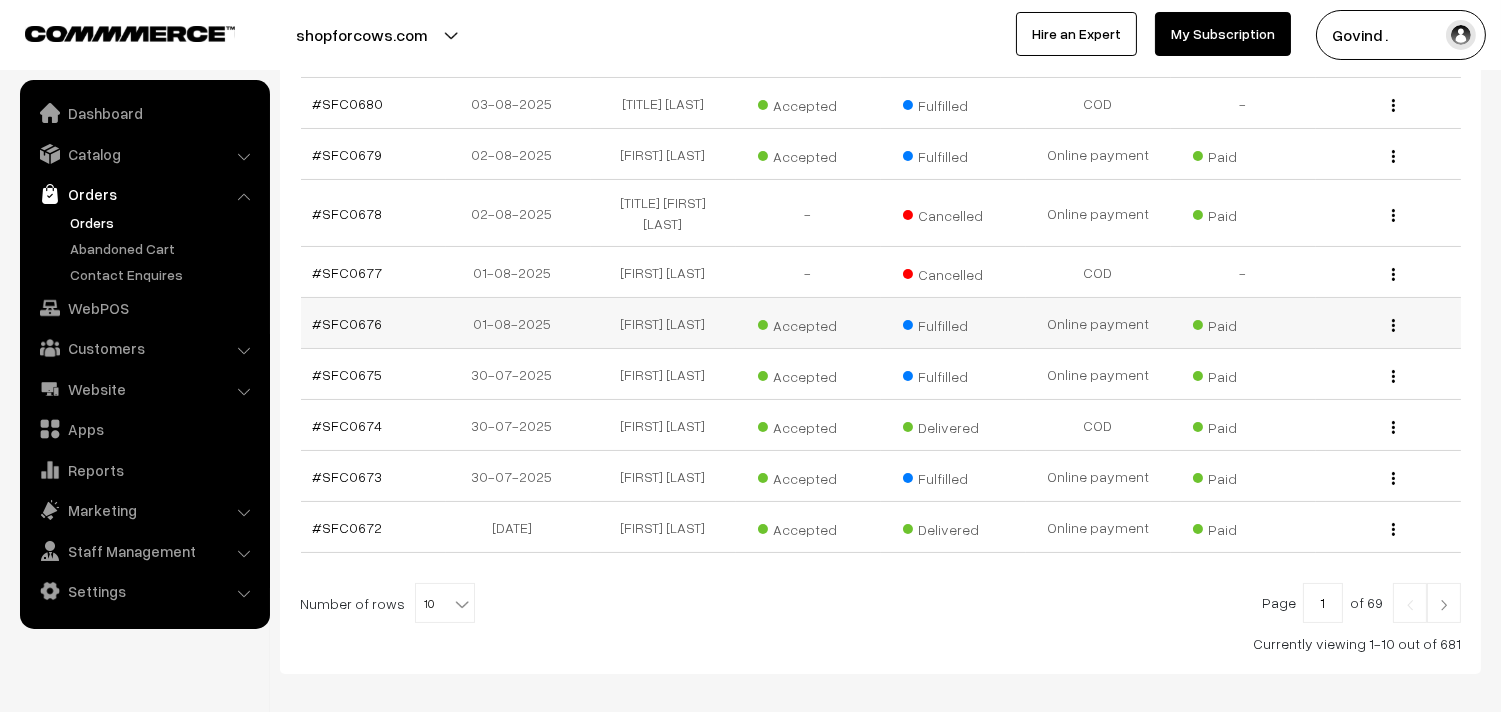 click at bounding box center (1393, 325) 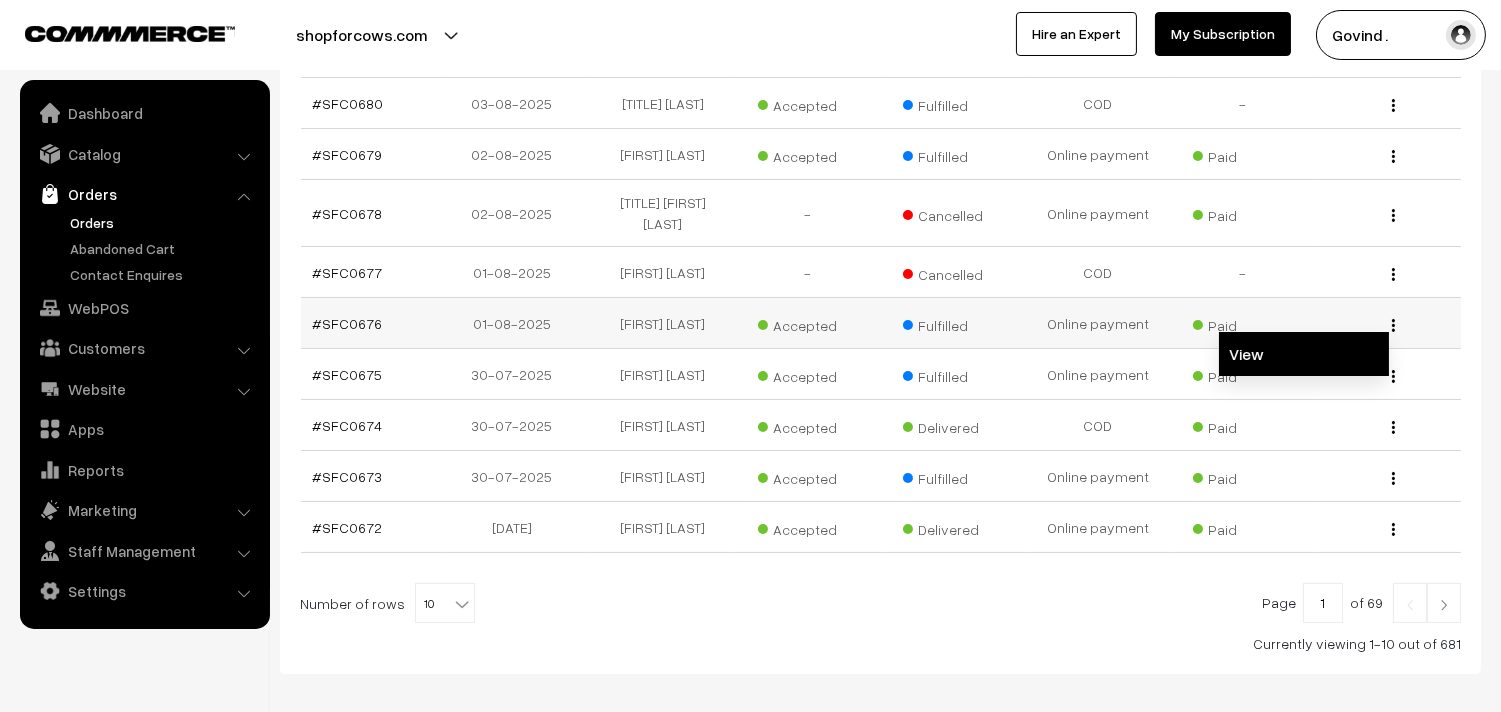click on "View" at bounding box center [1304, 354] 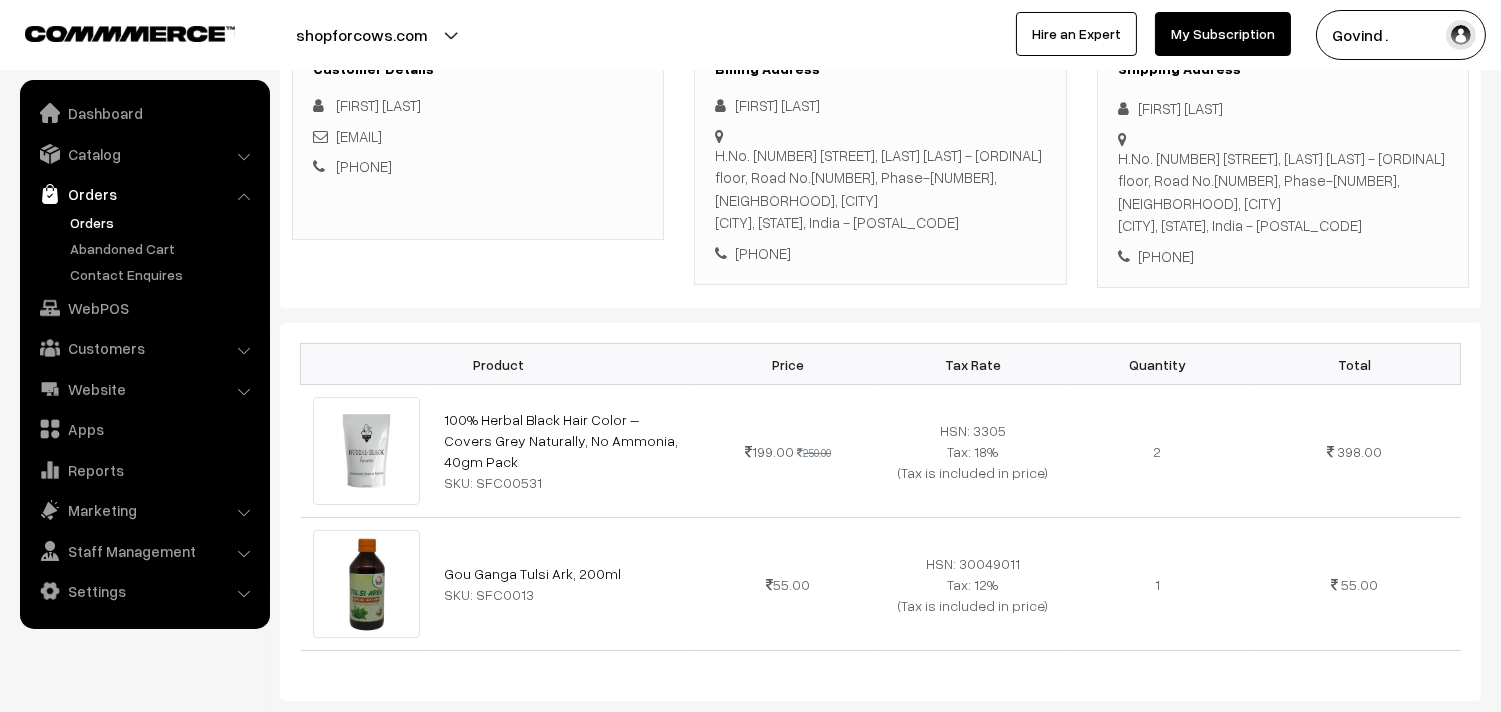 scroll, scrollTop: 370, scrollLeft: 0, axis: vertical 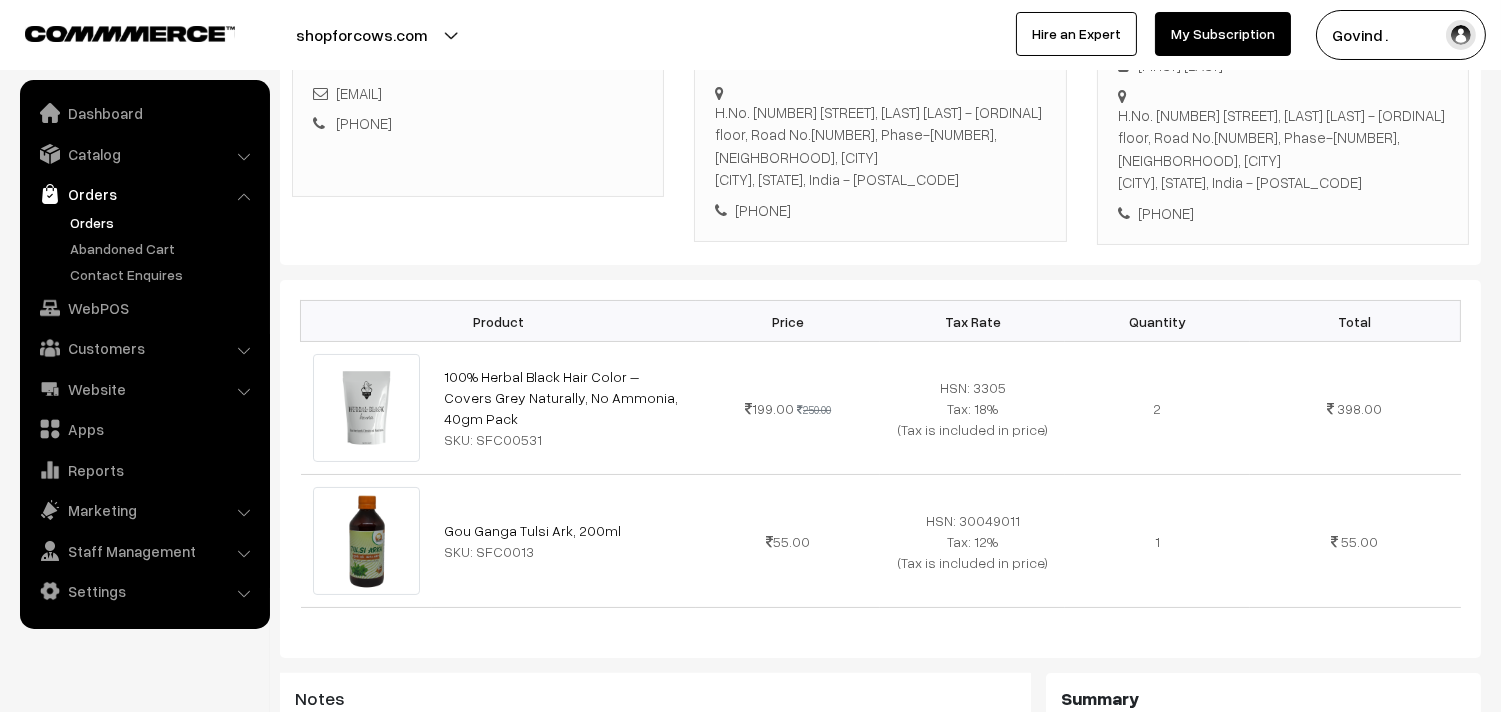click on "Thank you for showing interest. Our team will call you shortly.
Close
shopforcows.com
Go to Website
Create New Store" at bounding box center [750, -14] 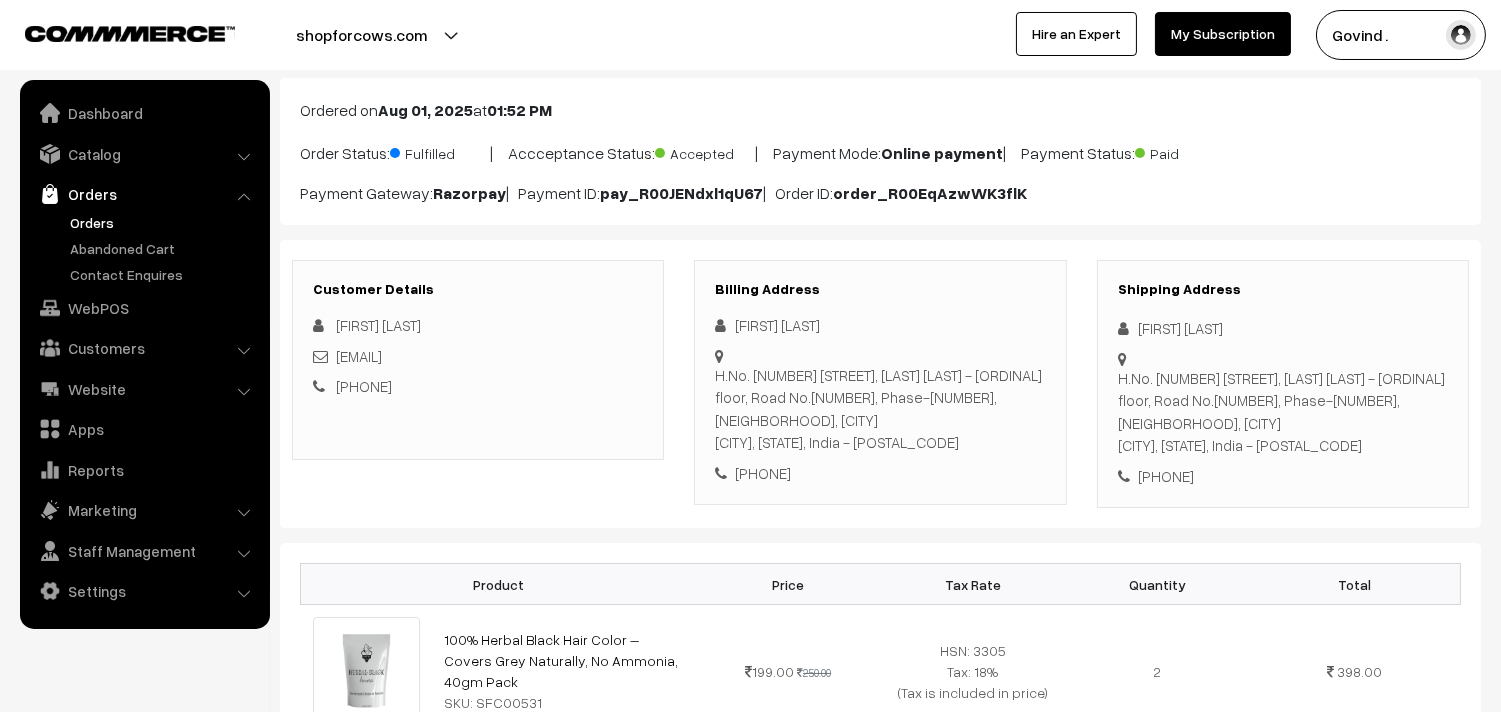 scroll, scrollTop: 134, scrollLeft: 0, axis: vertical 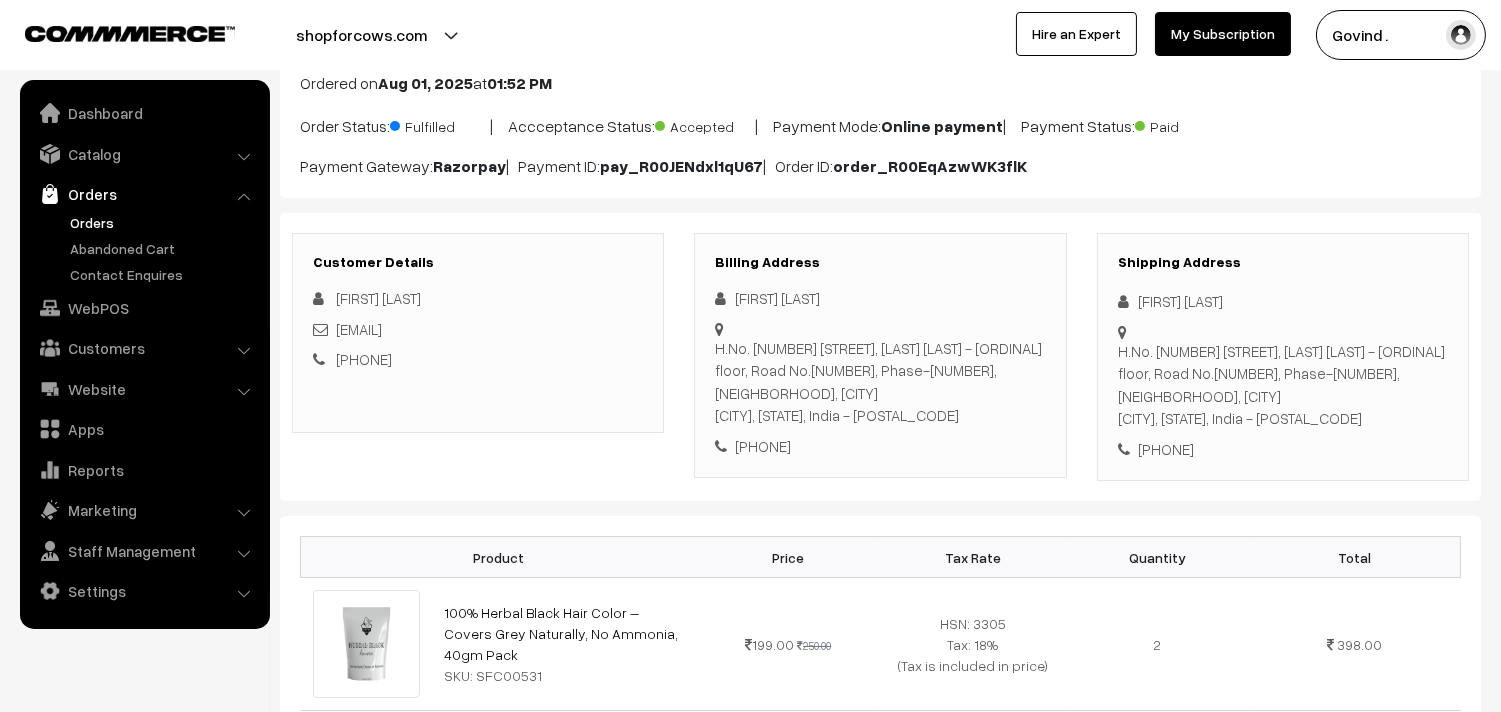 drag, startPoint x: 550, startPoint y: 328, endPoint x: 332, endPoint y: 325, distance: 218.02065 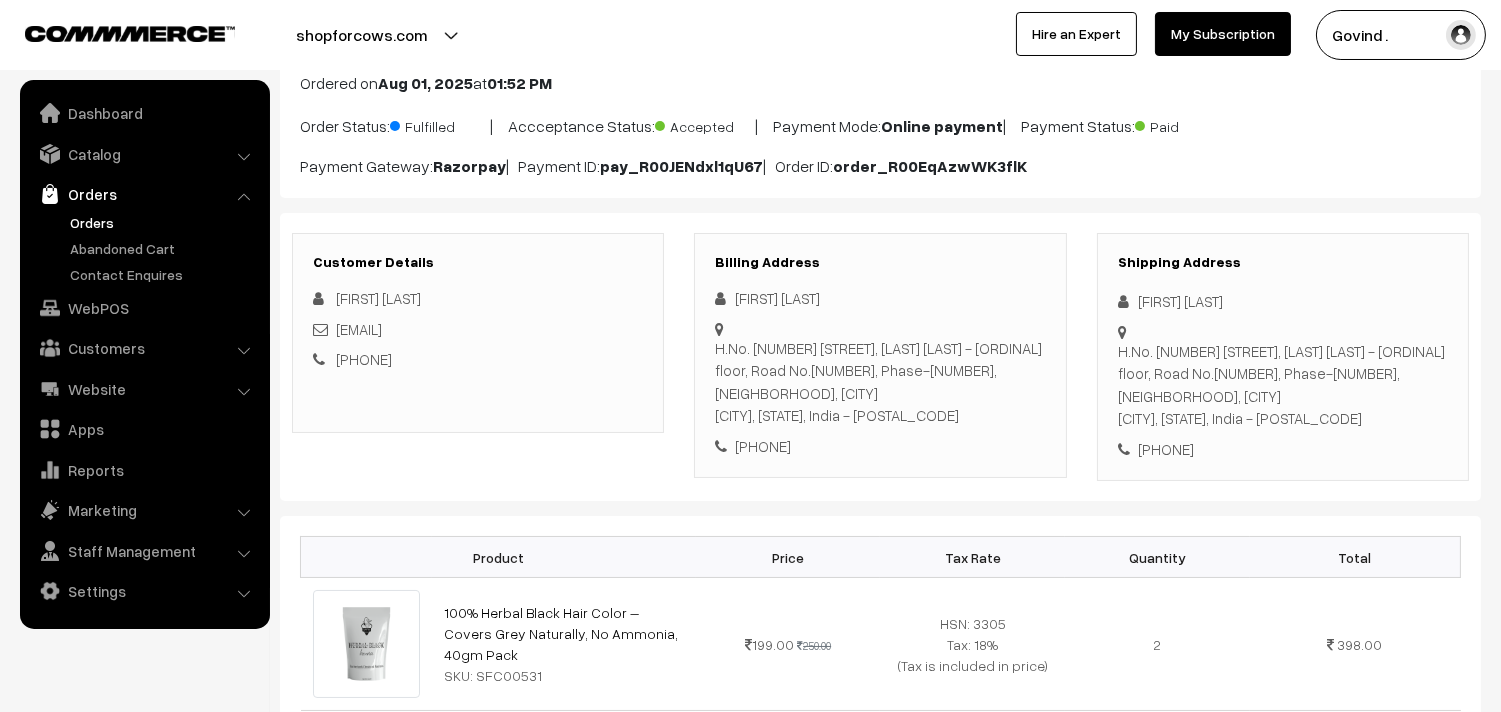 copy on "9553242489" 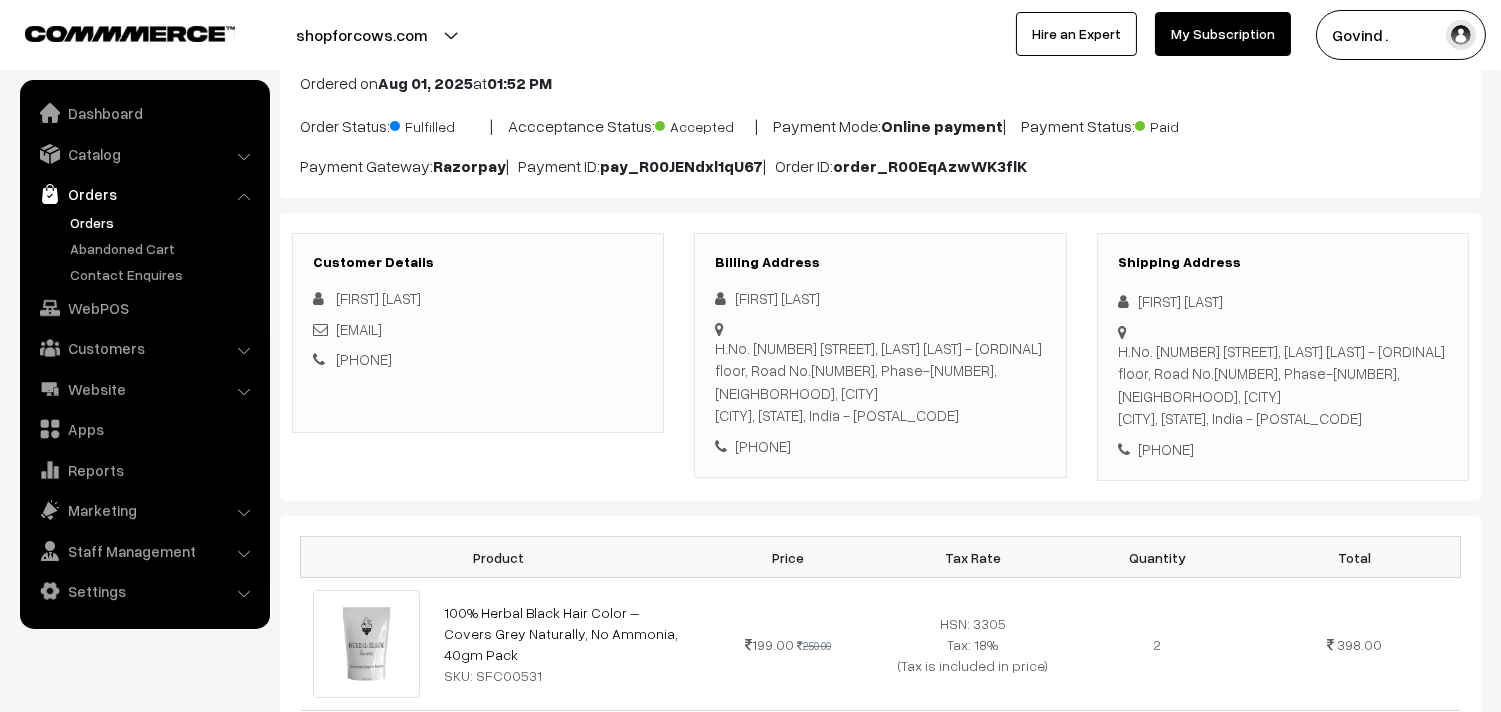 click on "+91 9553242489" at bounding box center (880, 446) 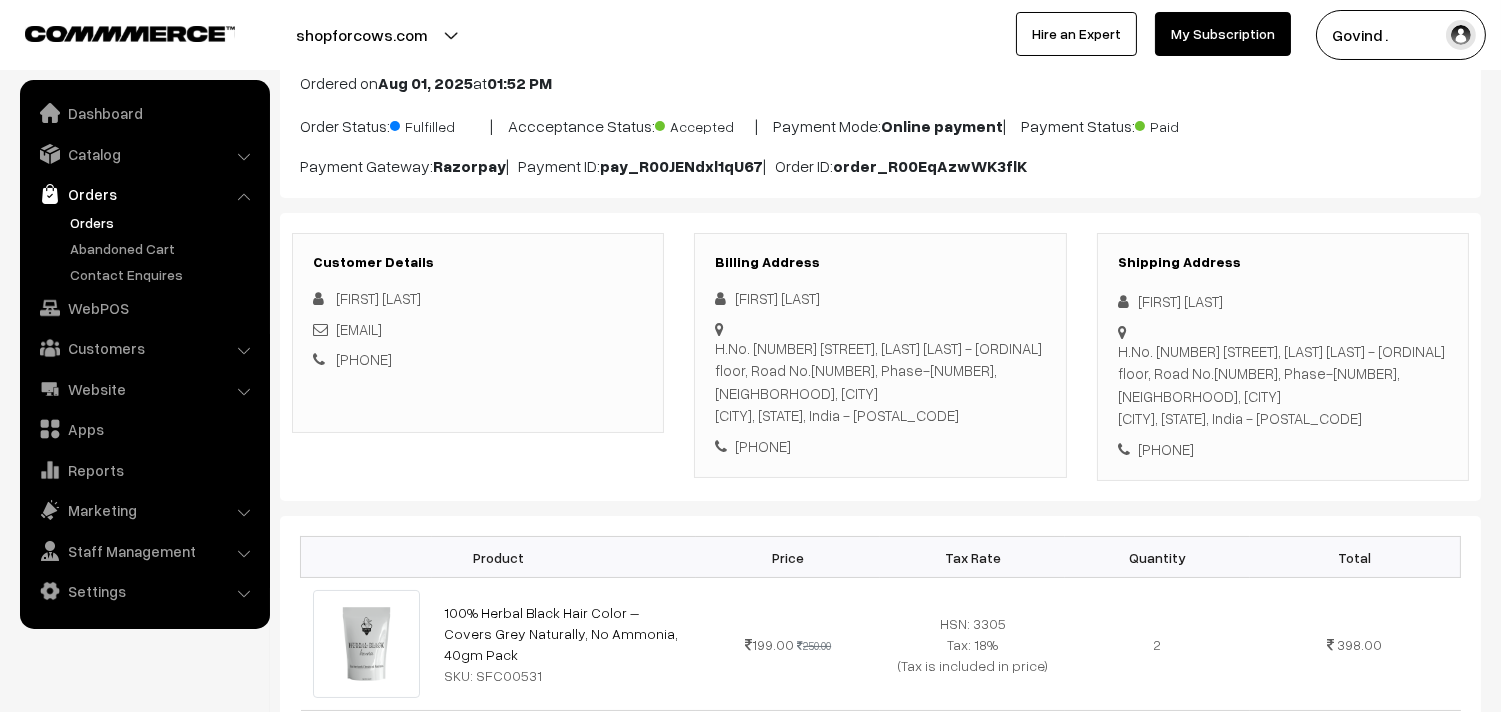 drag, startPoint x: 1185, startPoint y: 392, endPoint x: 1124, endPoint y: 360, distance: 68.88396 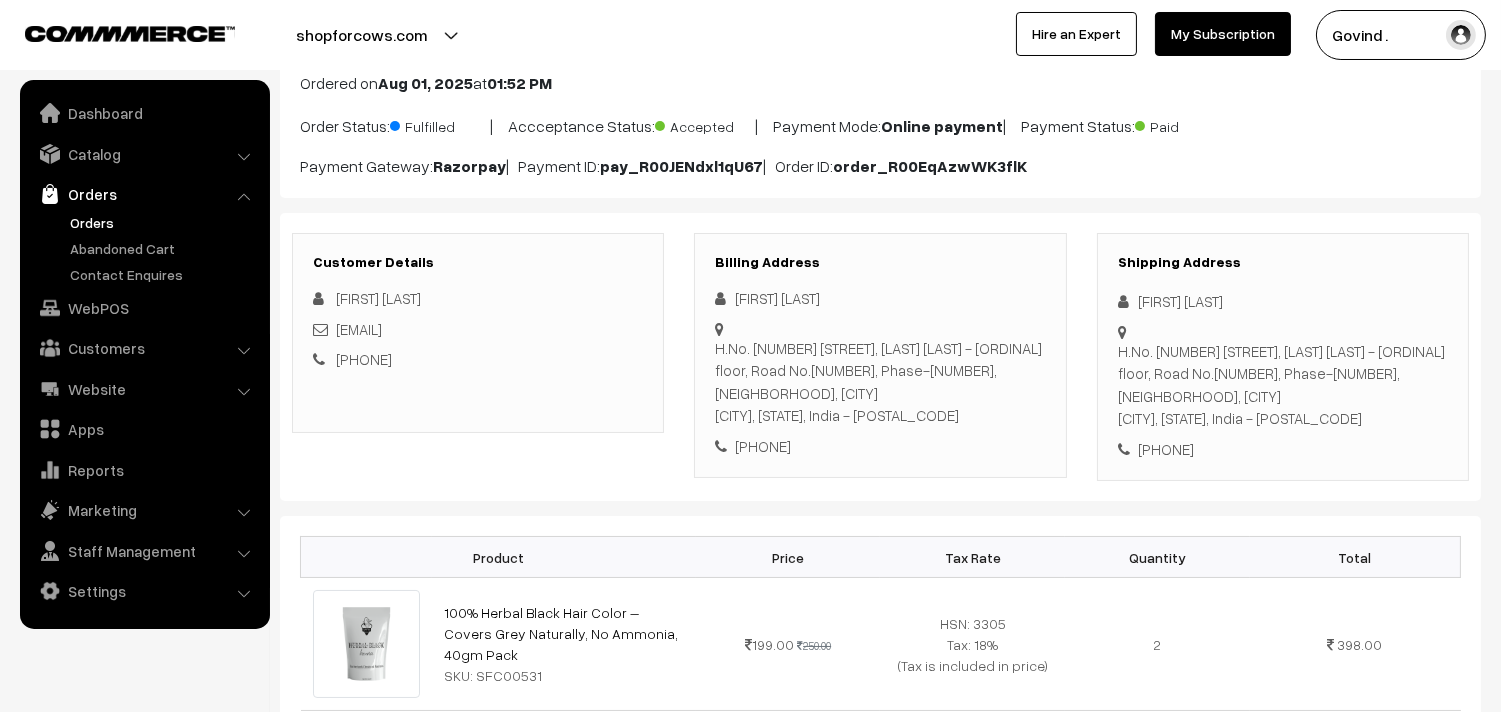 drag, startPoint x: 1171, startPoint y: 368, endPoint x: 1116, endPoint y: 352, distance: 57.280014 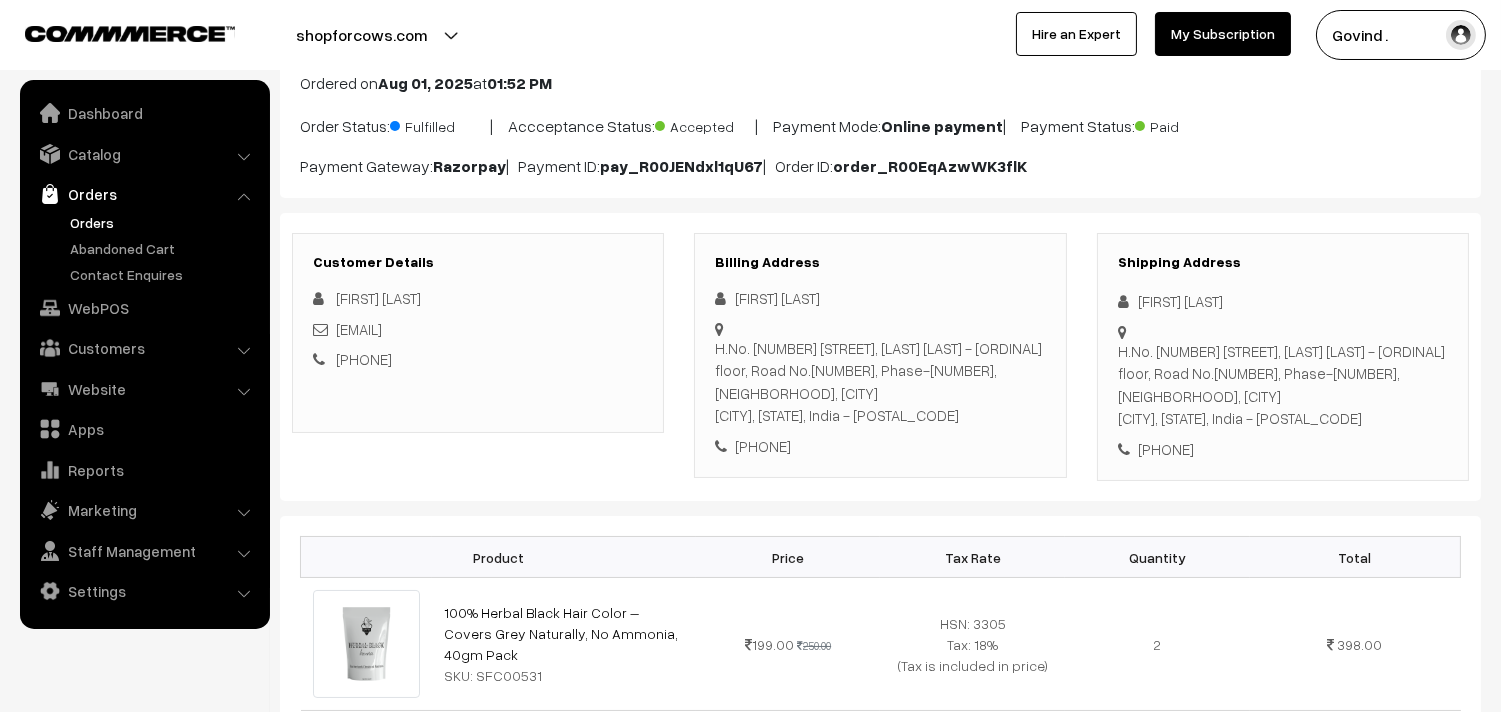 drag, startPoint x: 1167, startPoint y: 371, endPoint x: 1121, endPoint y: 345, distance: 52.83938 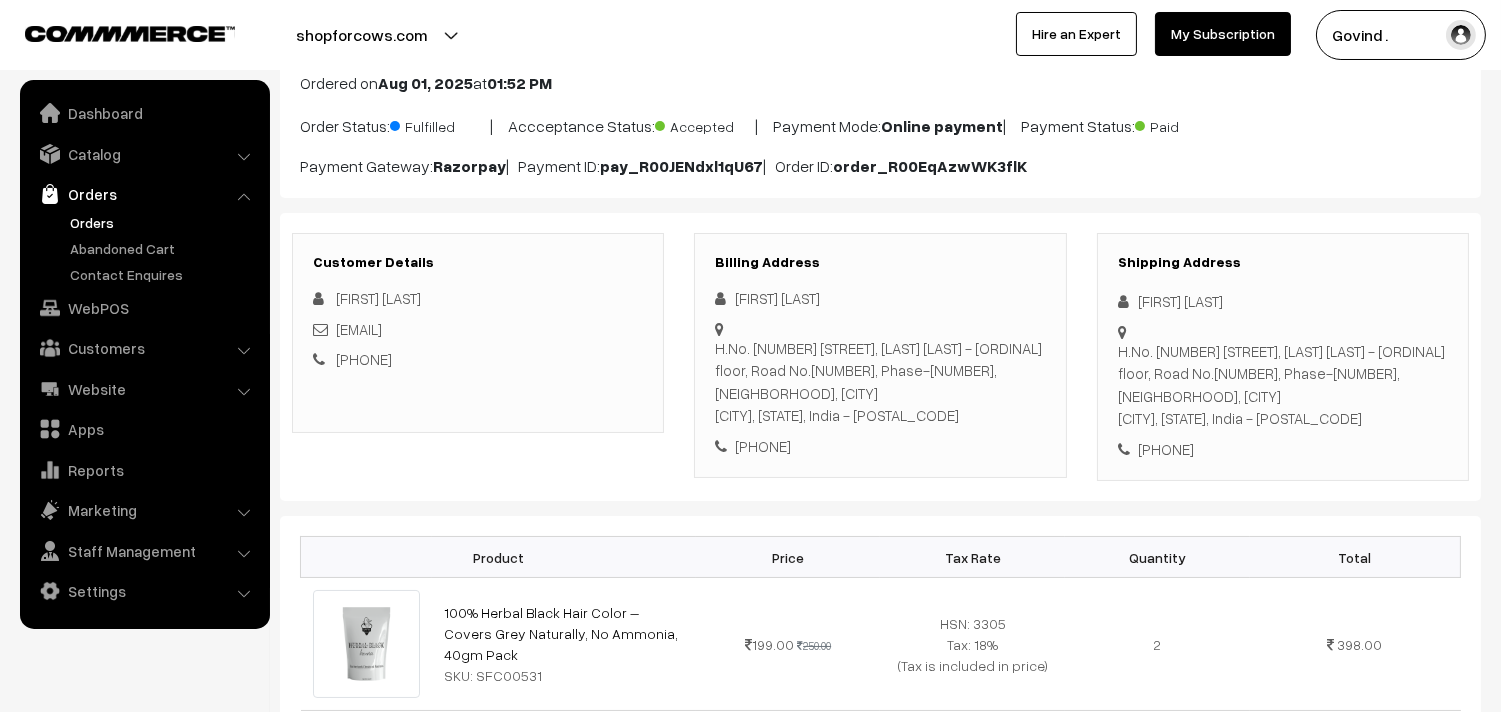 drag, startPoint x: 1176, startPoint y: 367, endPoint x: 1187, endPoint y: 392, distance: 27.313 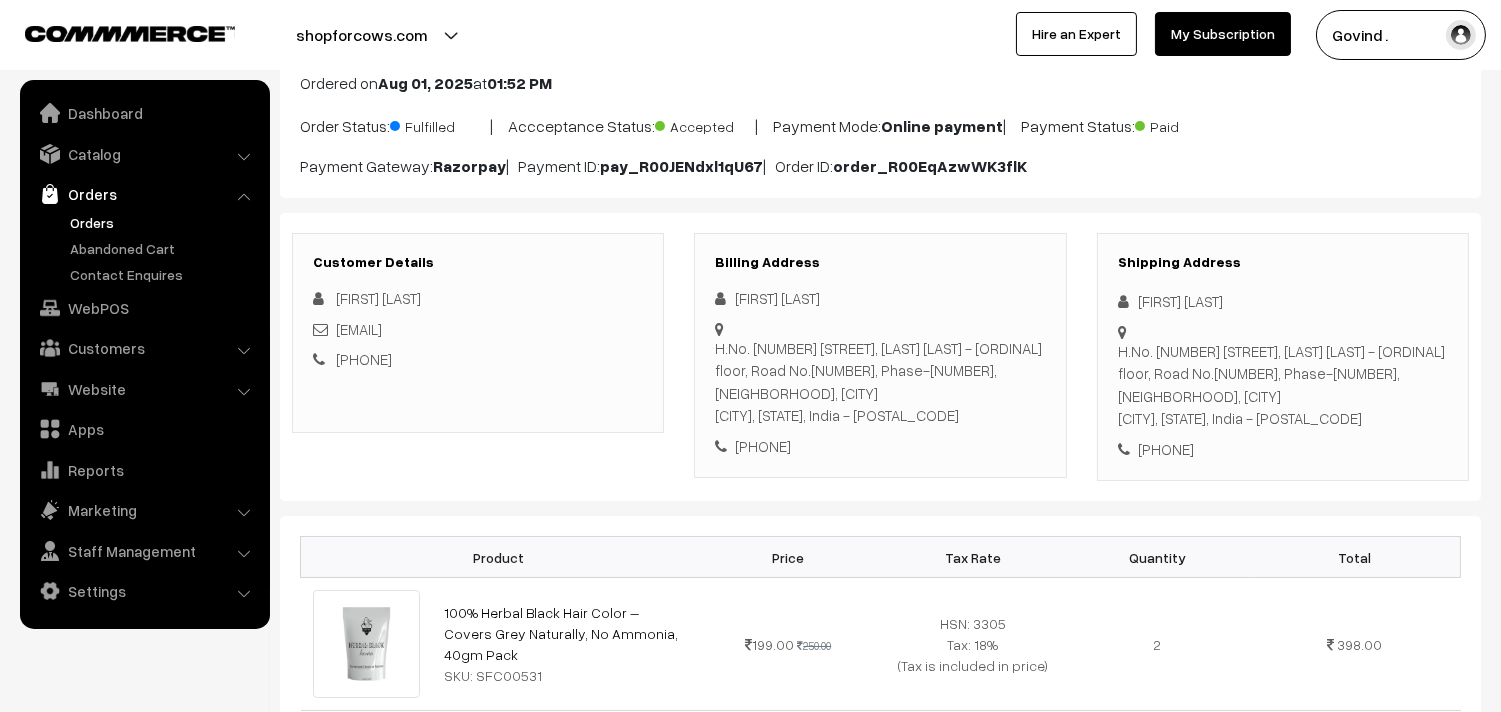 click on "H.No. 5-1 75/A, Sharma Sadan - First floor, Road No.1, Phase-3, Mythrinagar Colony, Madinaguda
Hyderabad,                                 Telangana,  India                                 - 500049" at bounding box center [1283, 385] 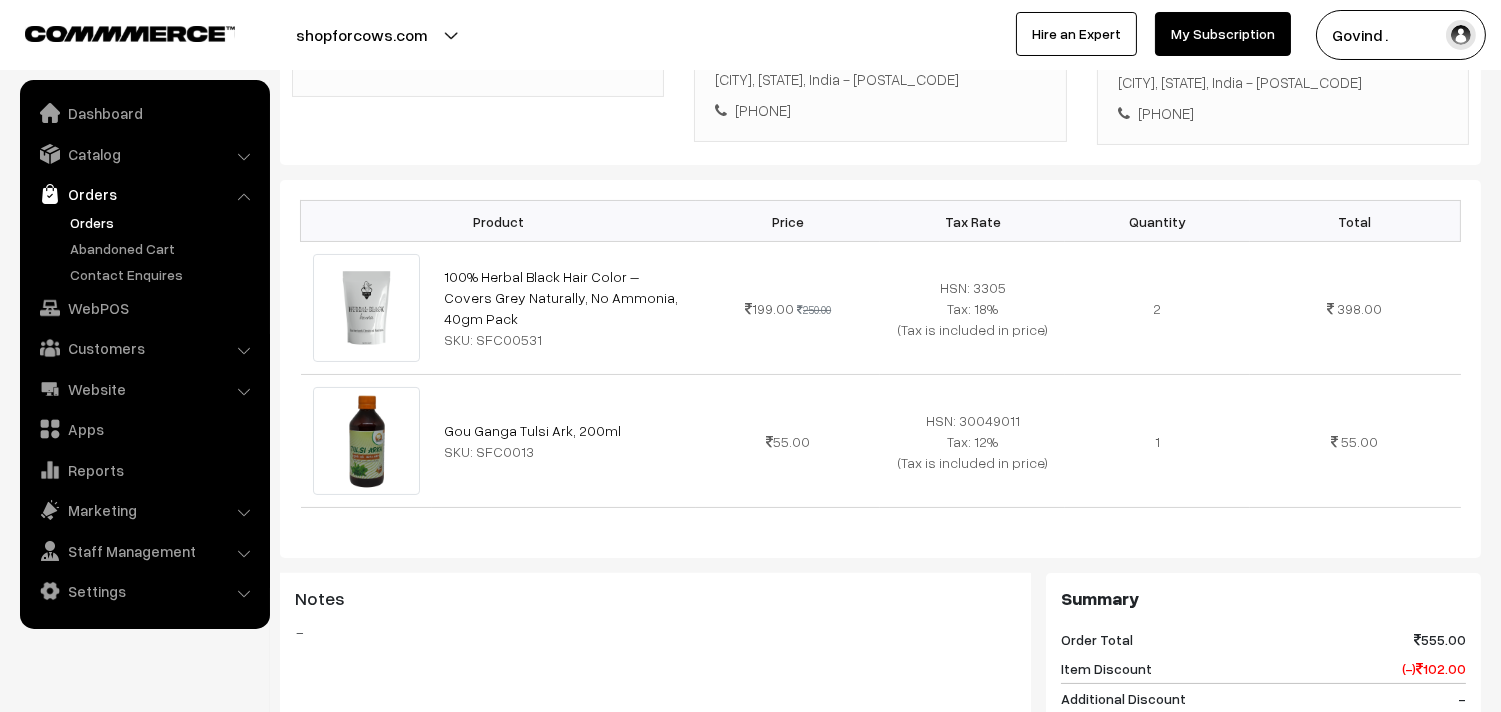 scroll, scrollTop: 465, scrollLeft: 0, axis: vertical 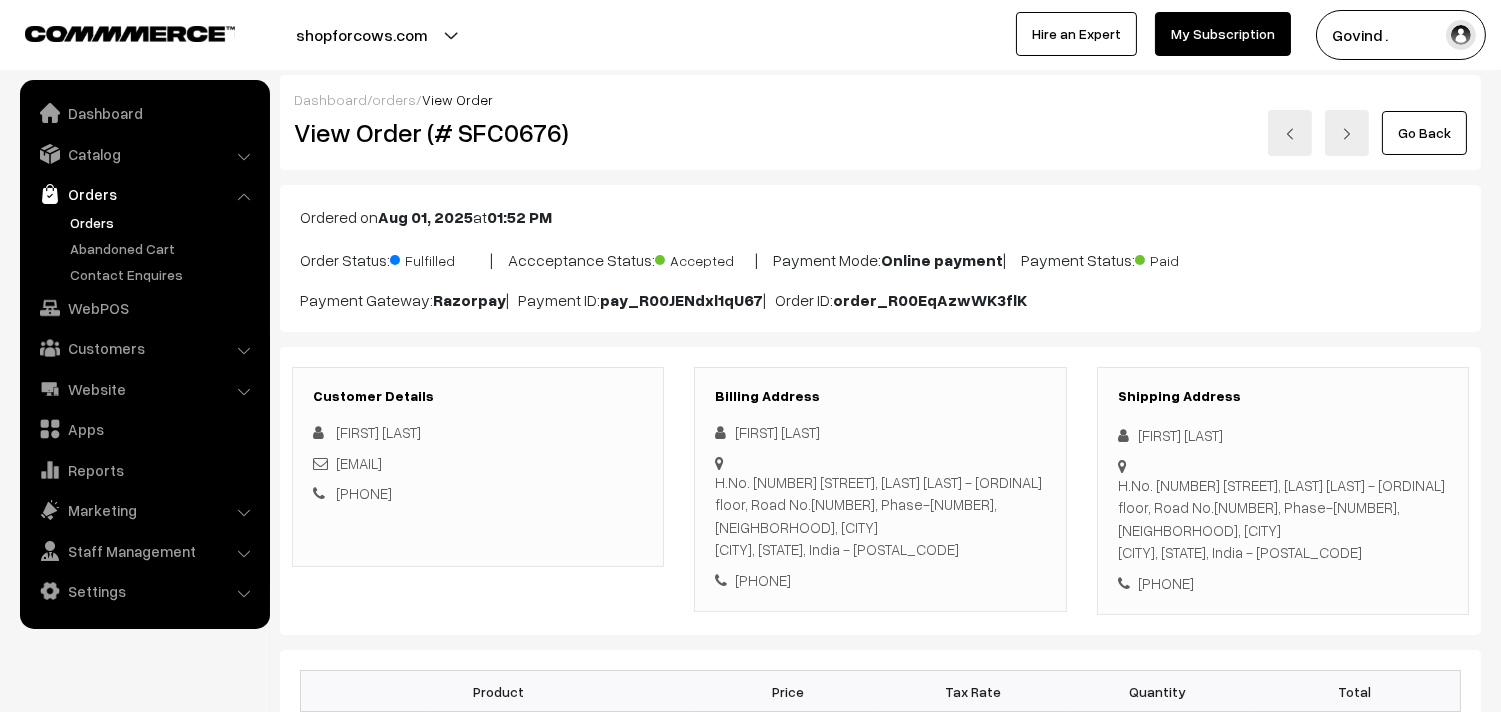 click on "Go Back" at bounding box center (1424, 133) 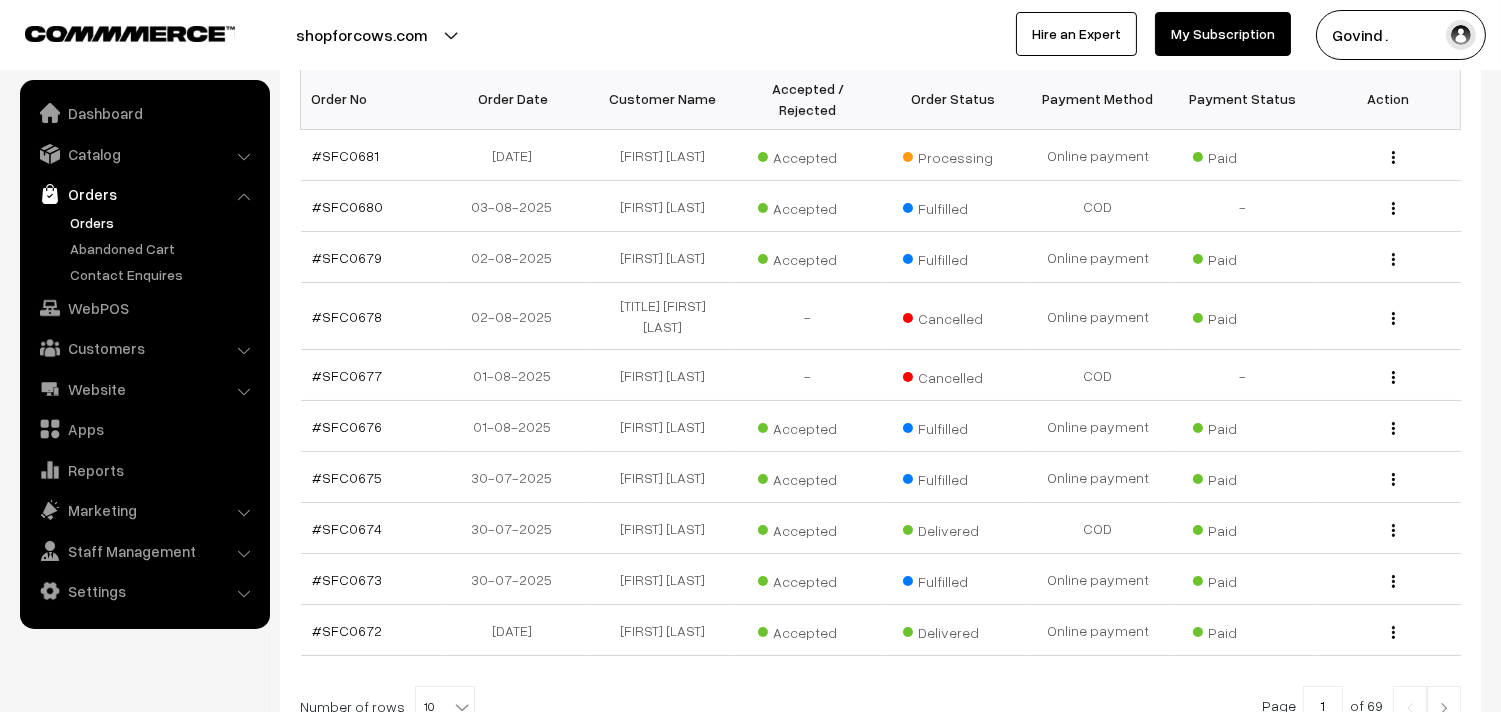 scroll, scrollTop: 352, scrollLeft: 0, axis: vertical 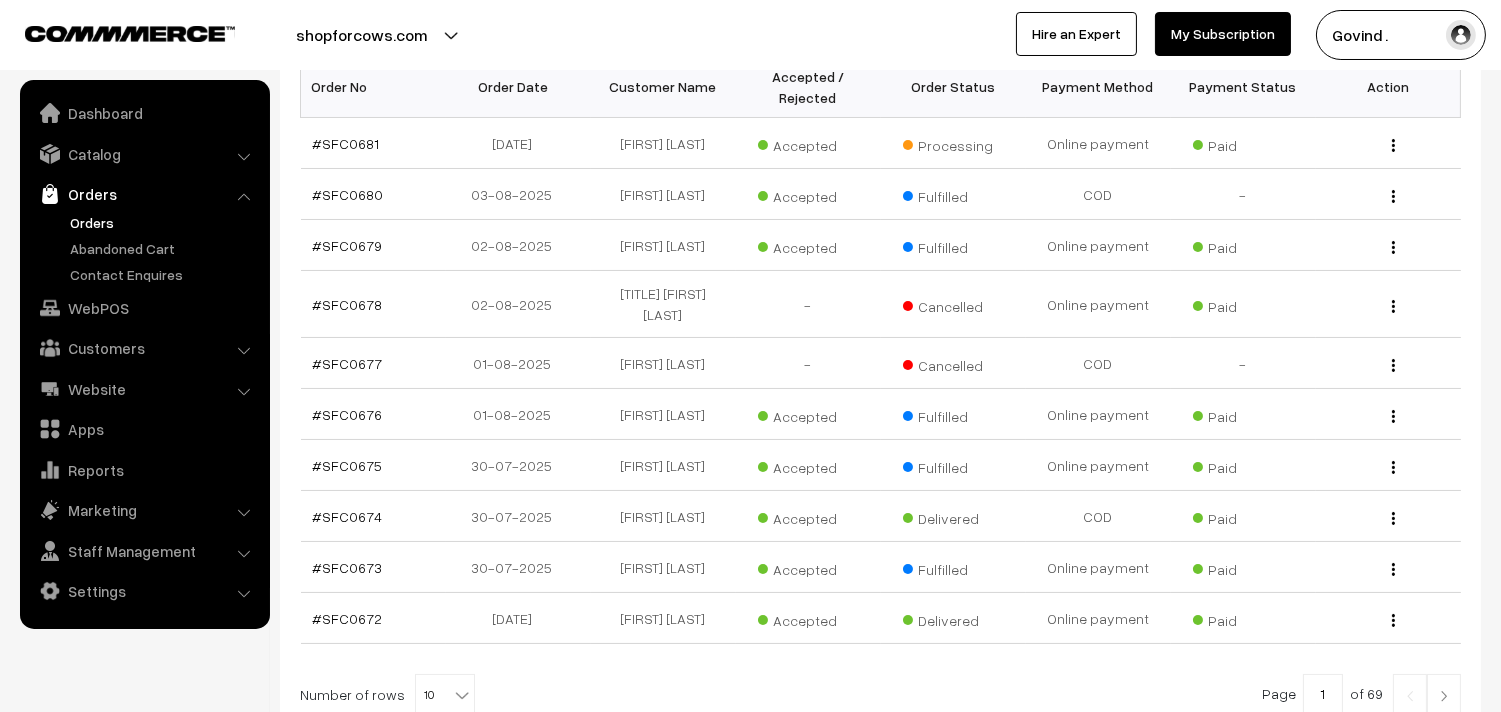 click on "Thank you for showing interest. Our team will call you shortly.
Close
shopforcows.com
Go to Website
Create New Store" at bounding box center [750, 4] 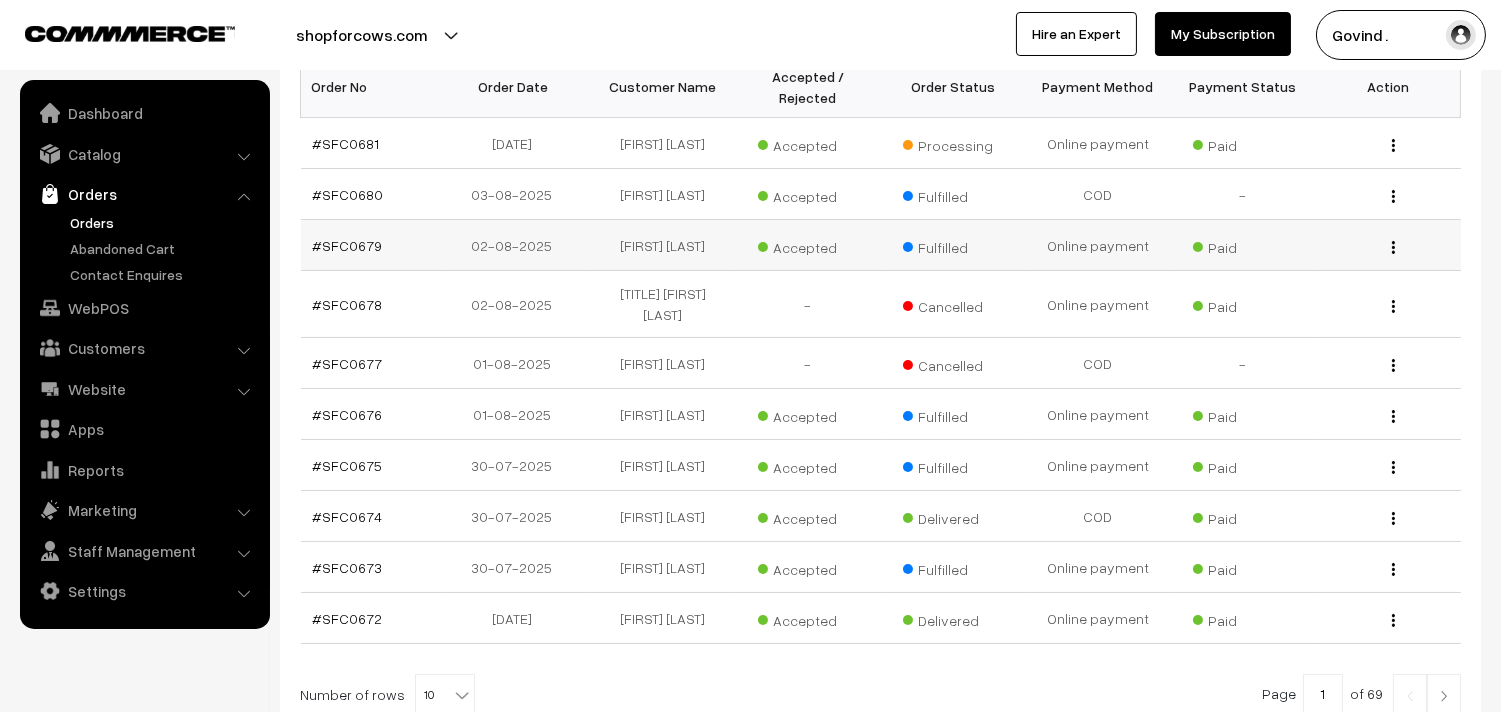 click at bounding box center [1393, 247] 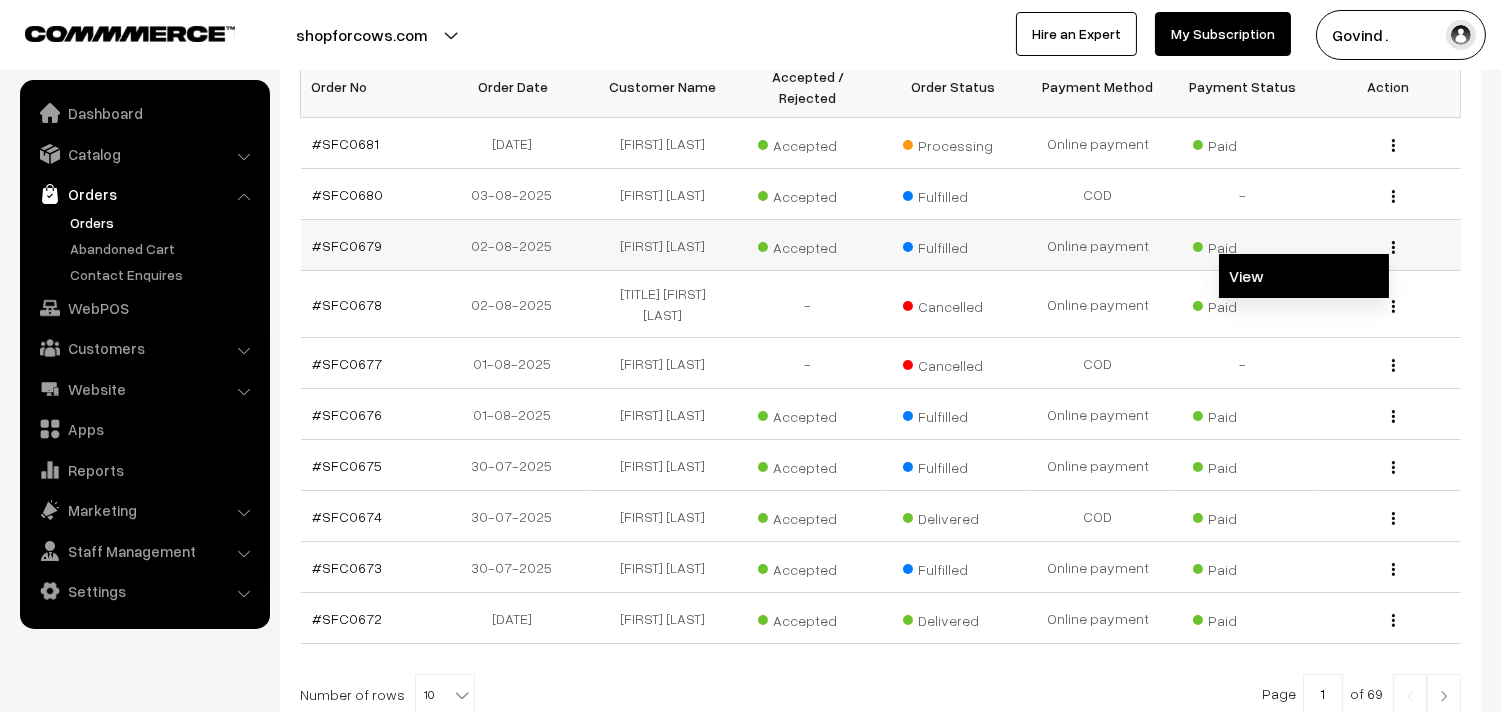 click on "View" at bounding box center (1304, 276) 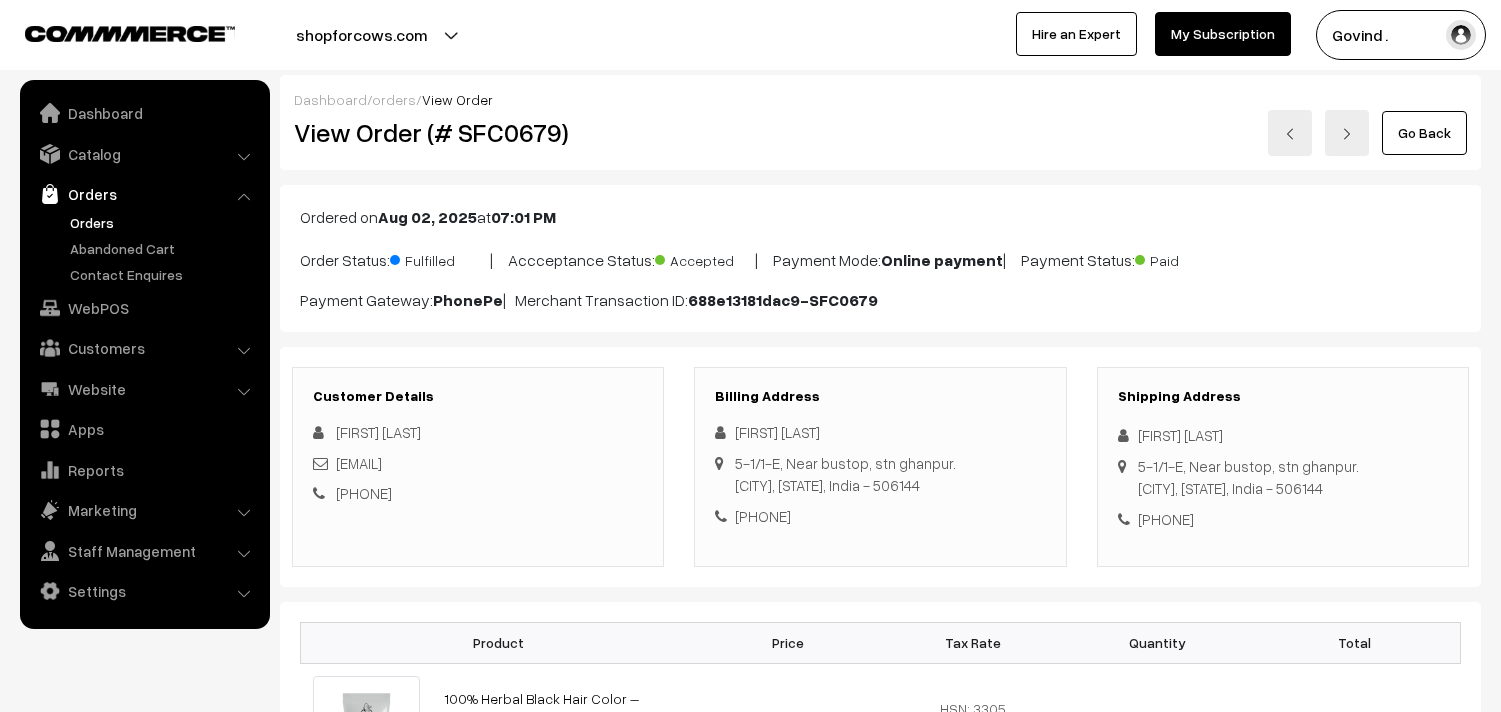 scroll, scrollTop: 0, scrollLeft: 0, axis: both 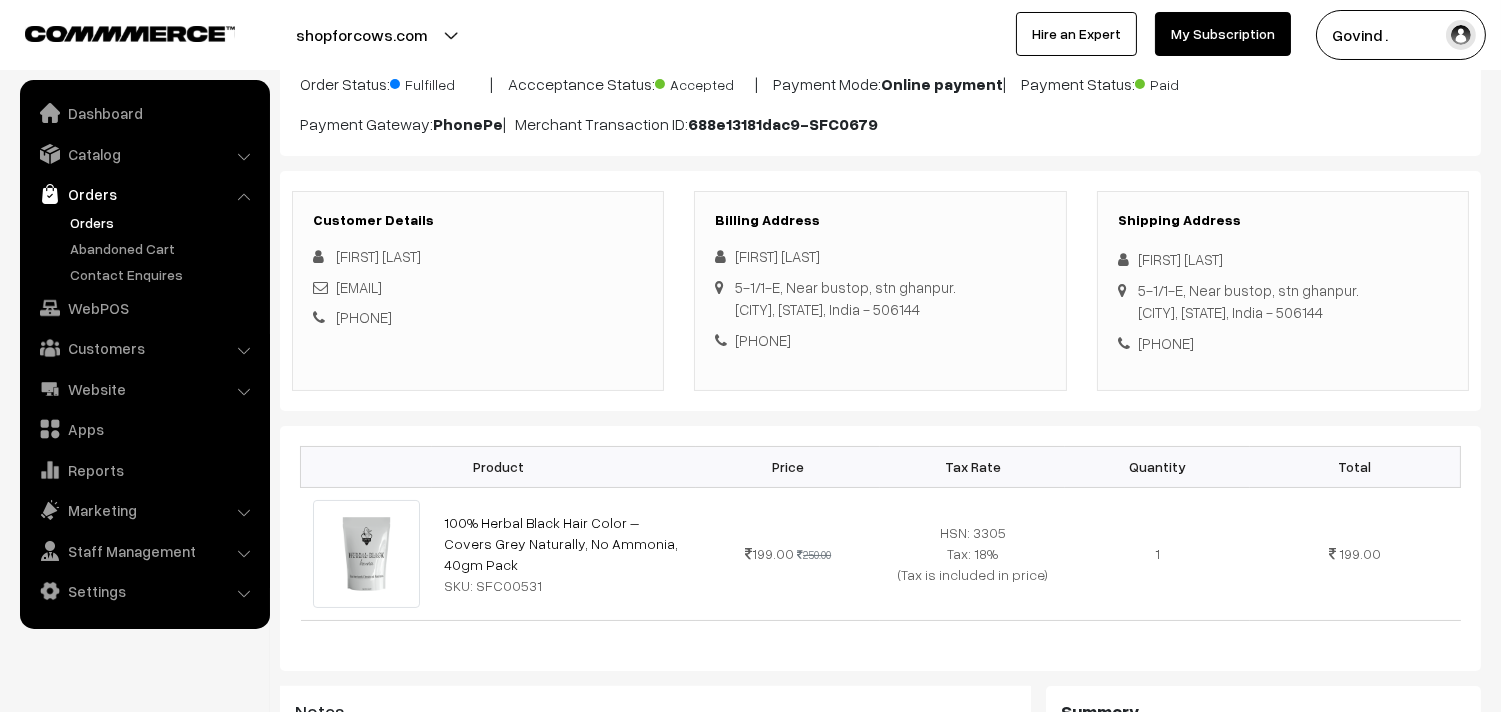 click on "Thank you for showing interest. Our team will call you shortly.
Close
shopforcows.com
Go to Website
Create New Store" at bounding box center (750, 180) 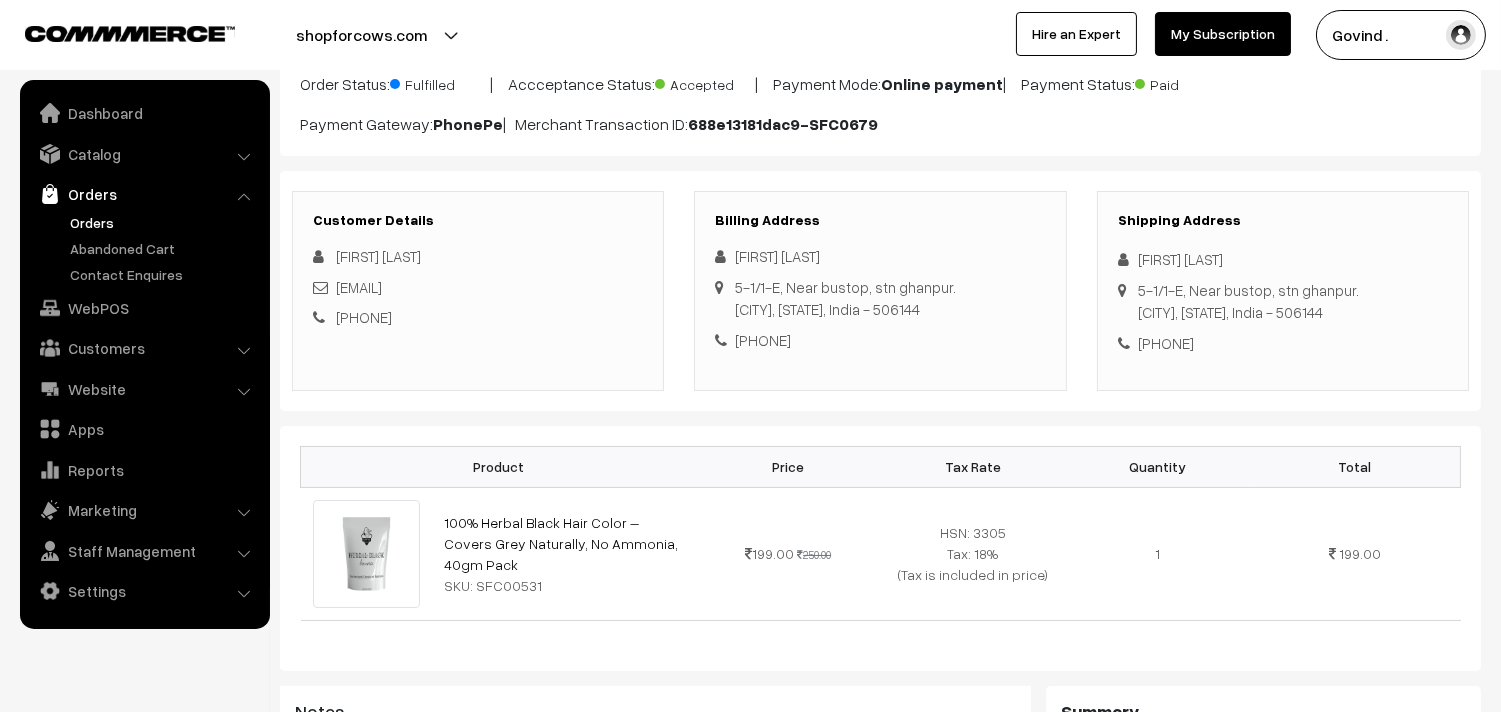 copy on "Raviteja Chenna" 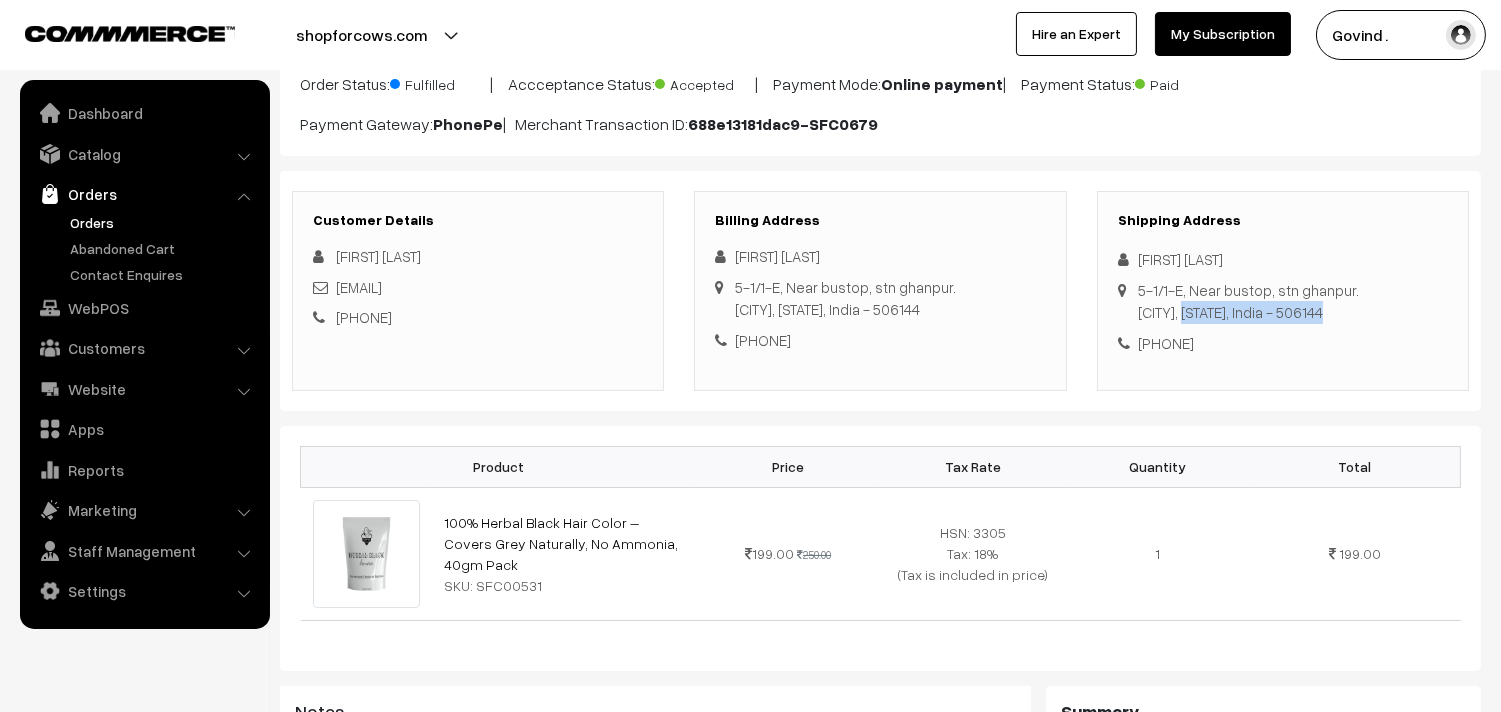 drag, startPoint x: 1195, startPoint y: 312, endPoint x: 1126, endPoint y: 277, distance: 77.36925 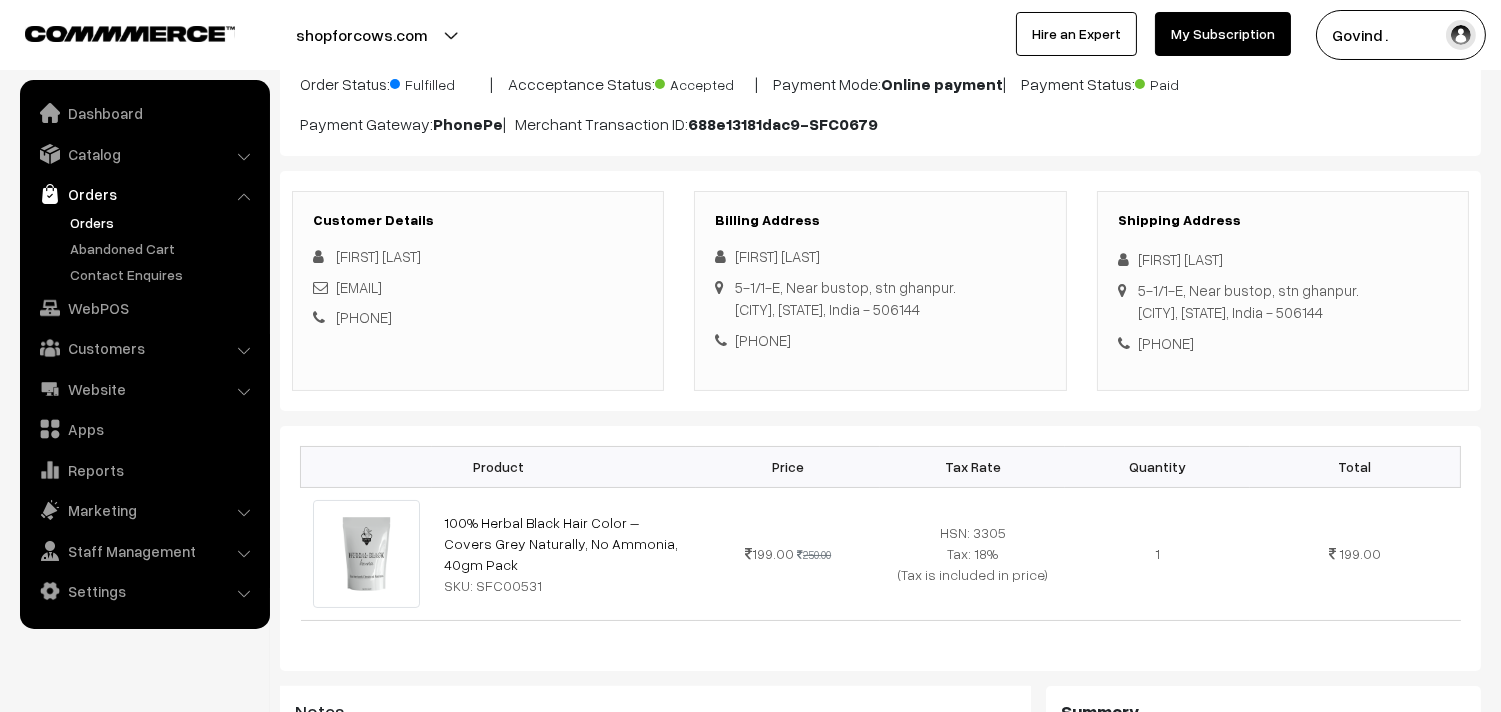 click on "5-1/1-E, Near bustop, stn ghanpur.
Warangal,                                 Telangana,  India                                 - 506144" at bounding box center (1248, 301) 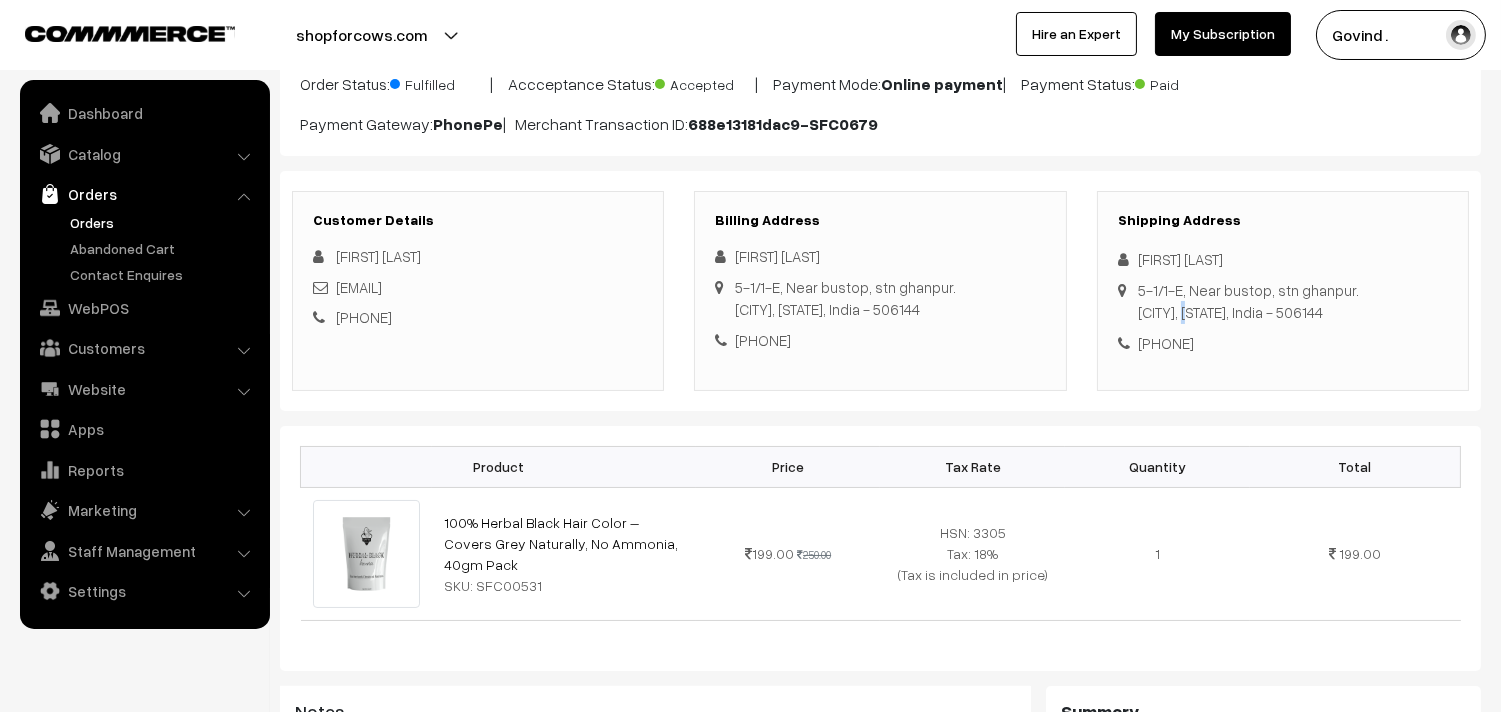 click on "5-1/1-E, Near bustop, stn ghanpur.
Warangal,                                 Telangana,  India                                 - 506144" at bounding box center [1248, 301] 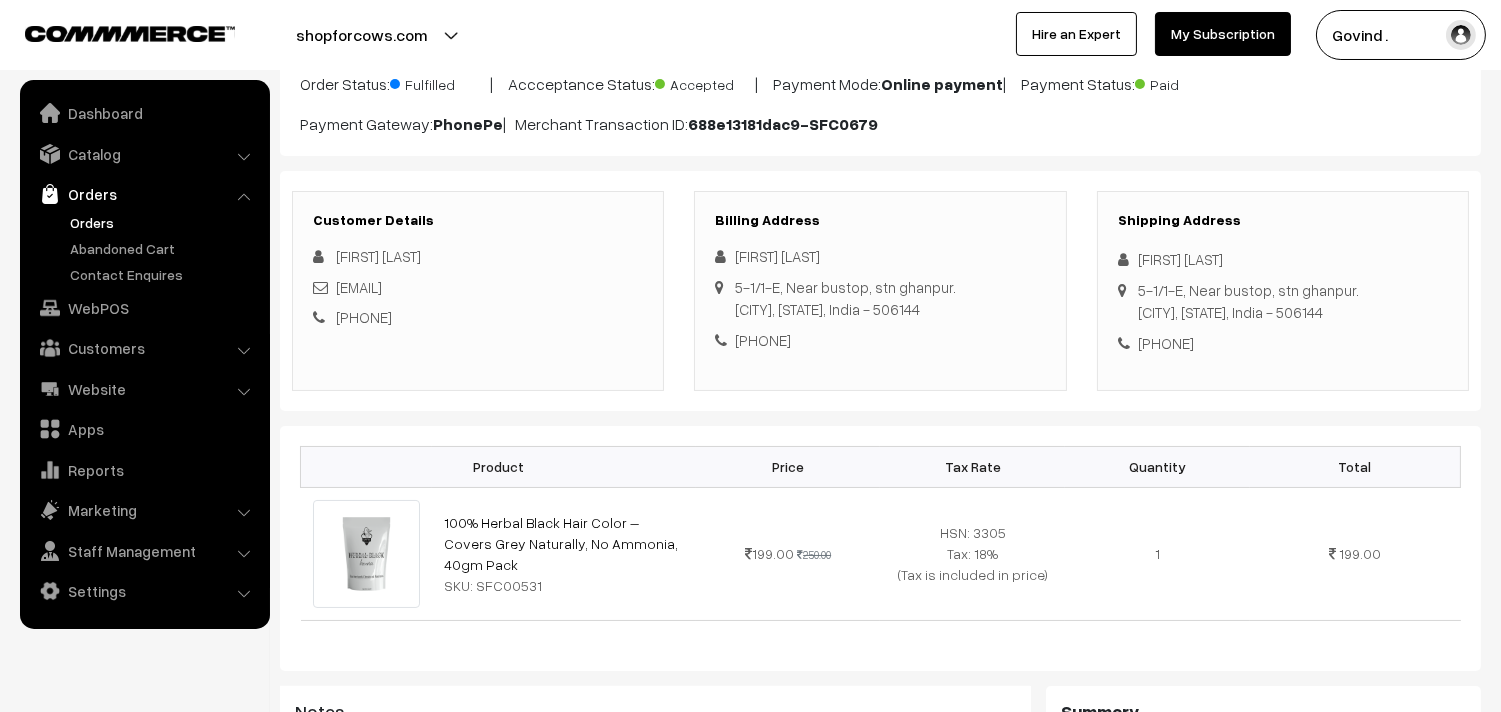 click on "5-1/1-E, Near bustop, stn ghanpur.
Warangal,                                 Telangana,  India                                 - 506144" at bounding box center [1248, 301] 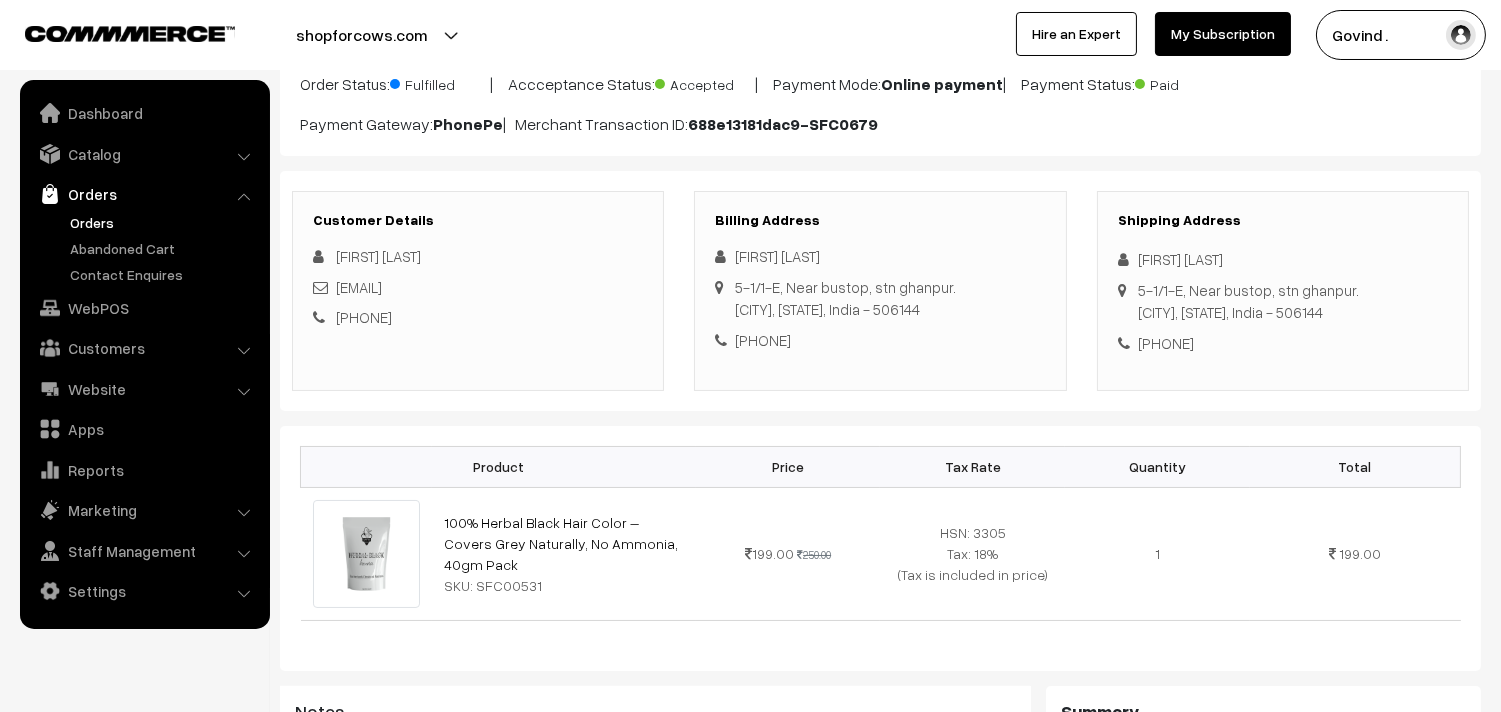 click on "+91 8106633424" at bounding box center (1283, 343) 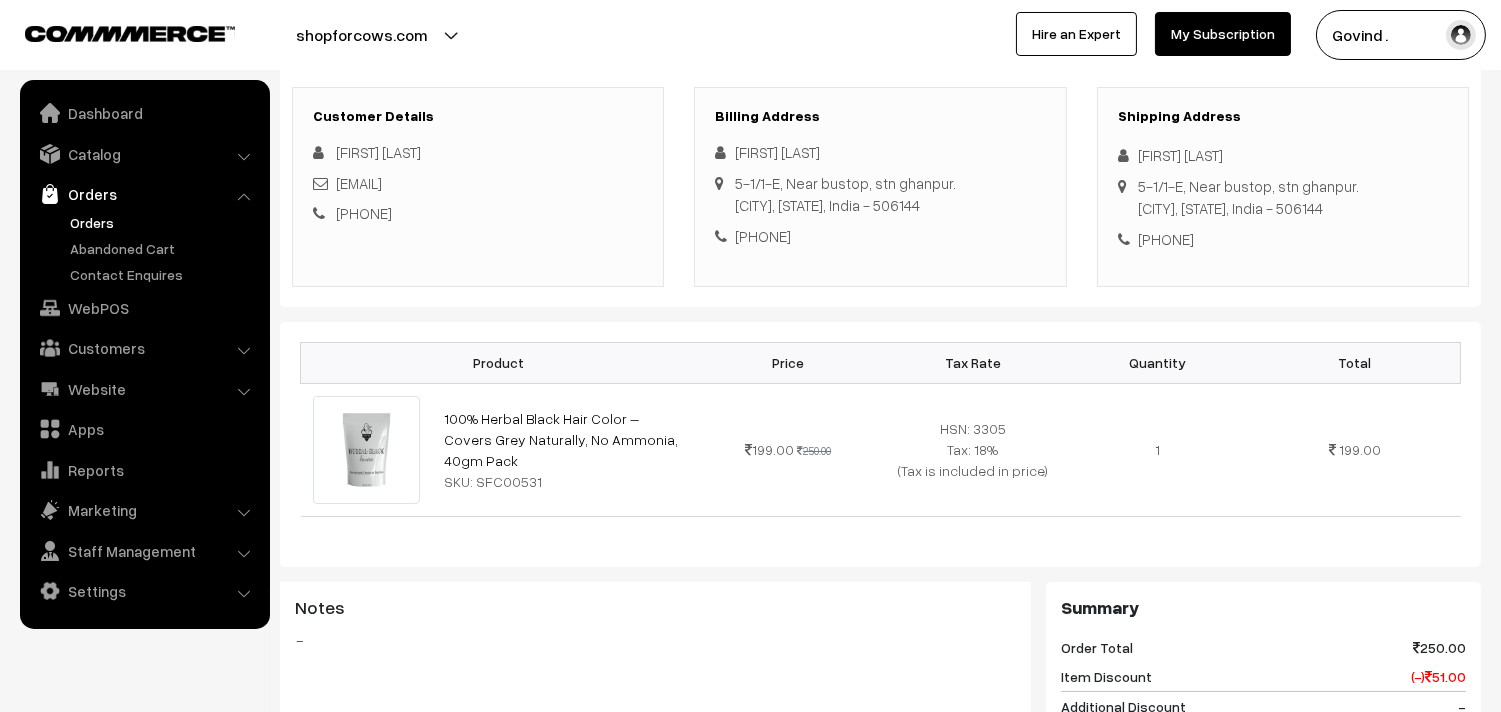 scroll, scrollTop: 488, scrollLeft: 0, axis: vertical 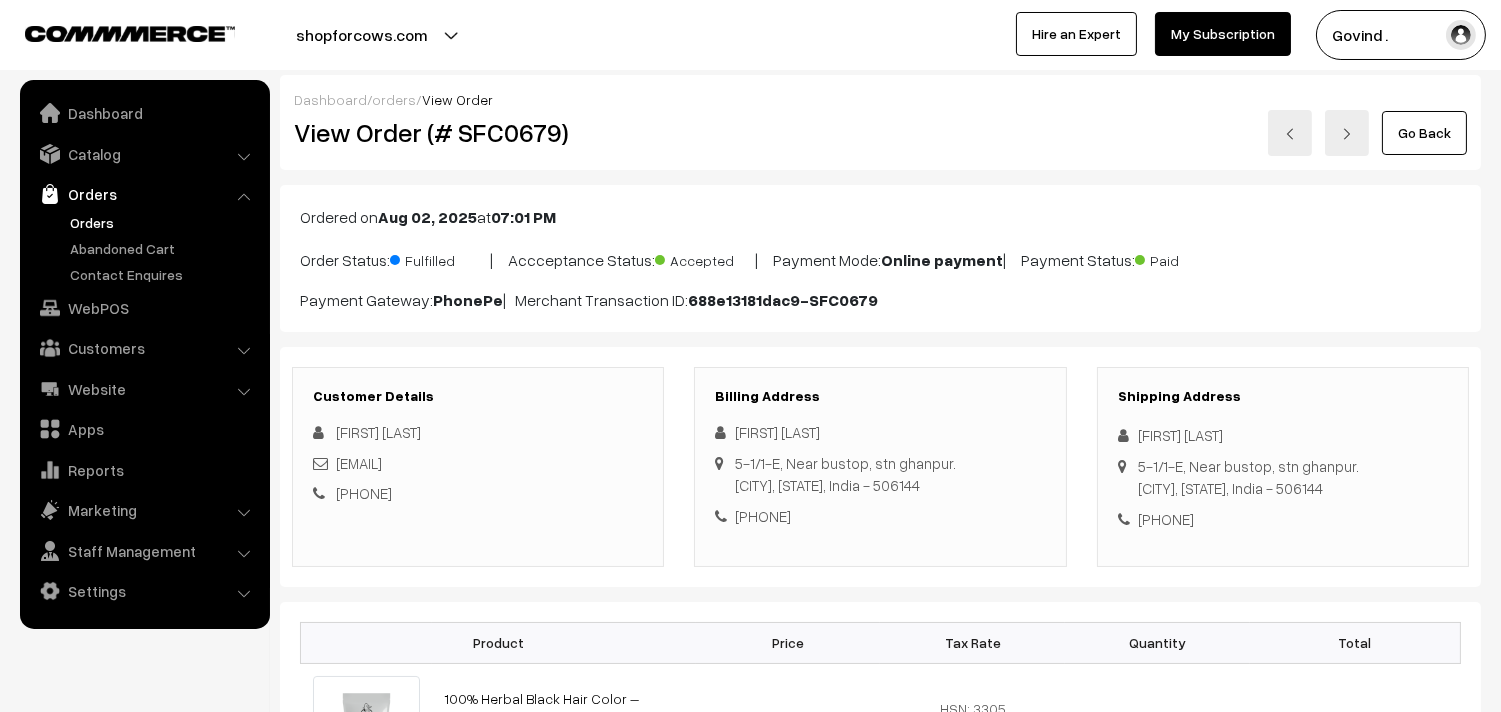 click on "Go Back" at bounding box center (1424, 133) 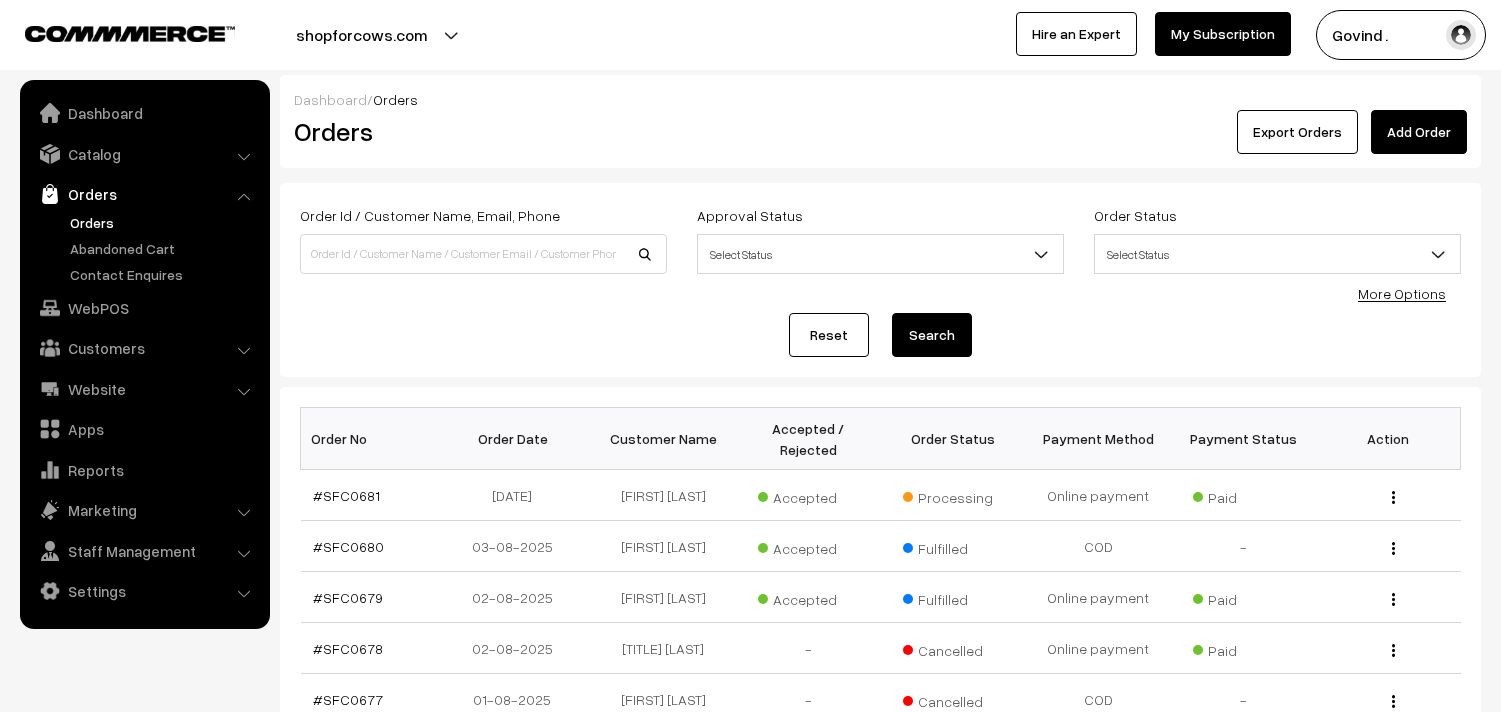 scroll, scrollTop: 0, scrollLeft: 0, axis: both 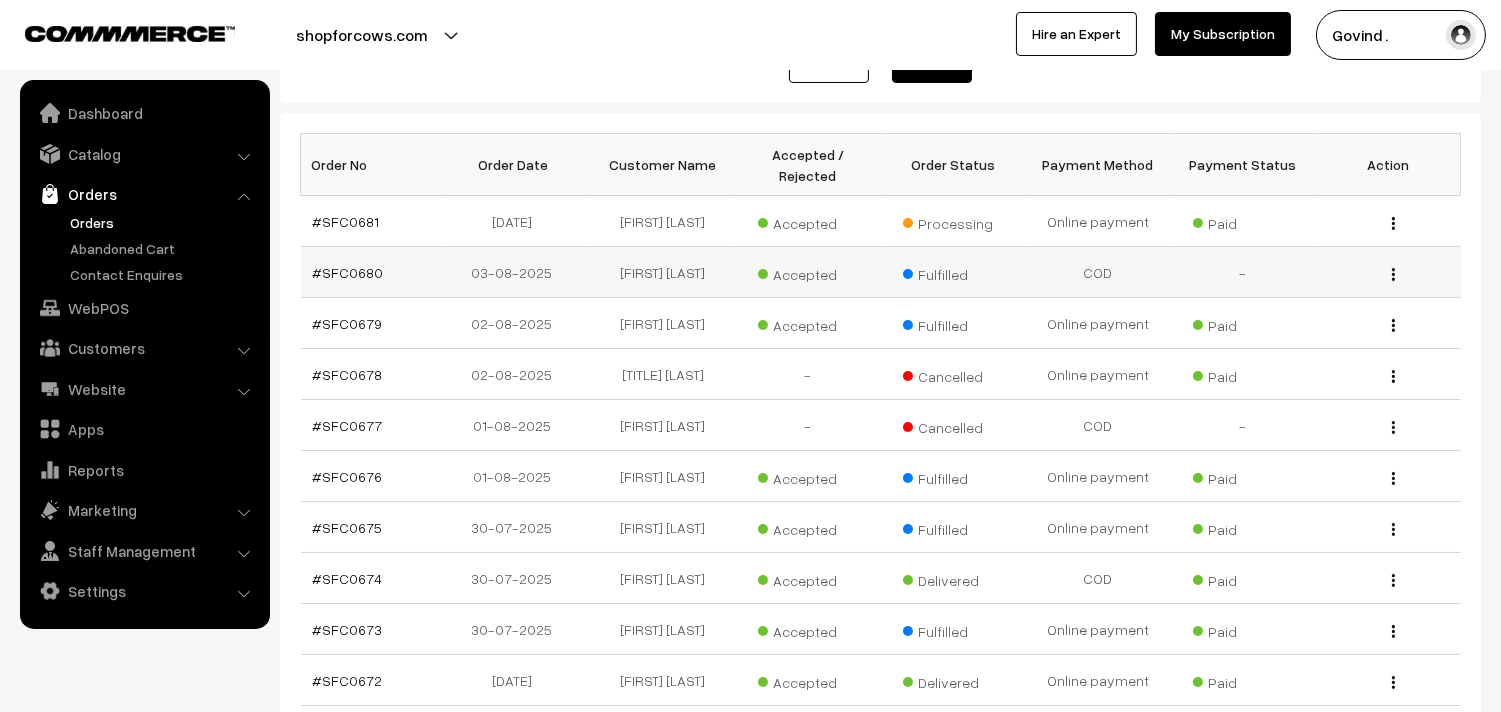 click at bounding box center [1393, 274] 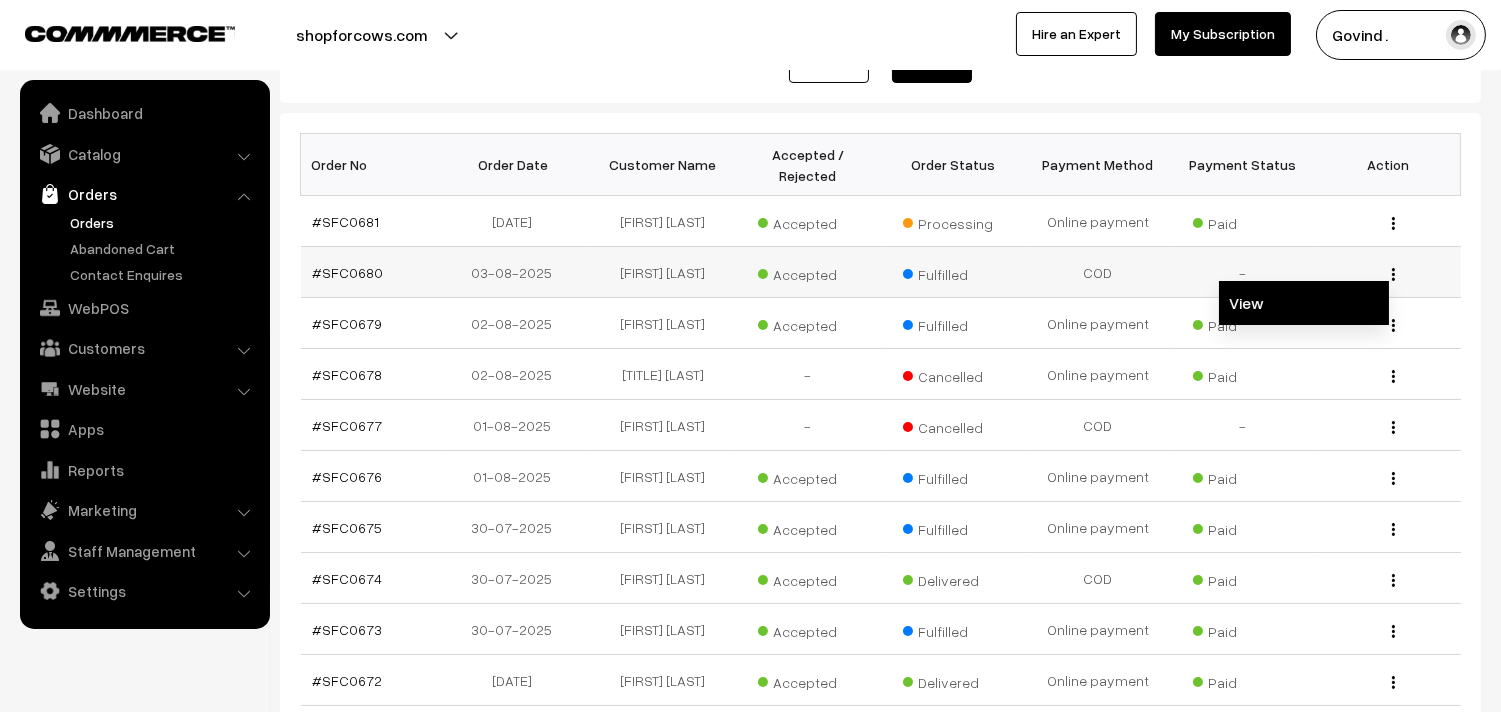 click on "View" at bounding box center [1304, 303] 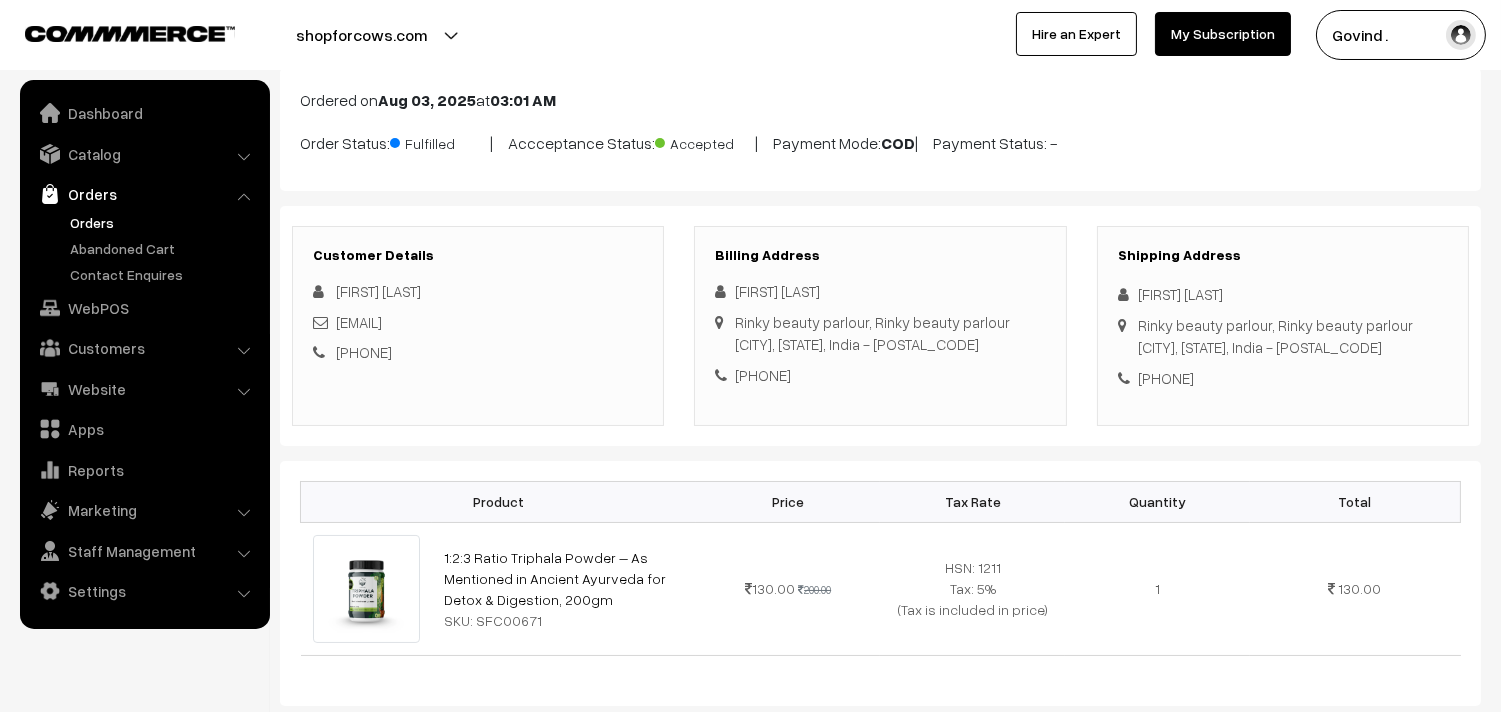 scroll, scrollTop: 104, scrollLeft: 0, axis: vertical 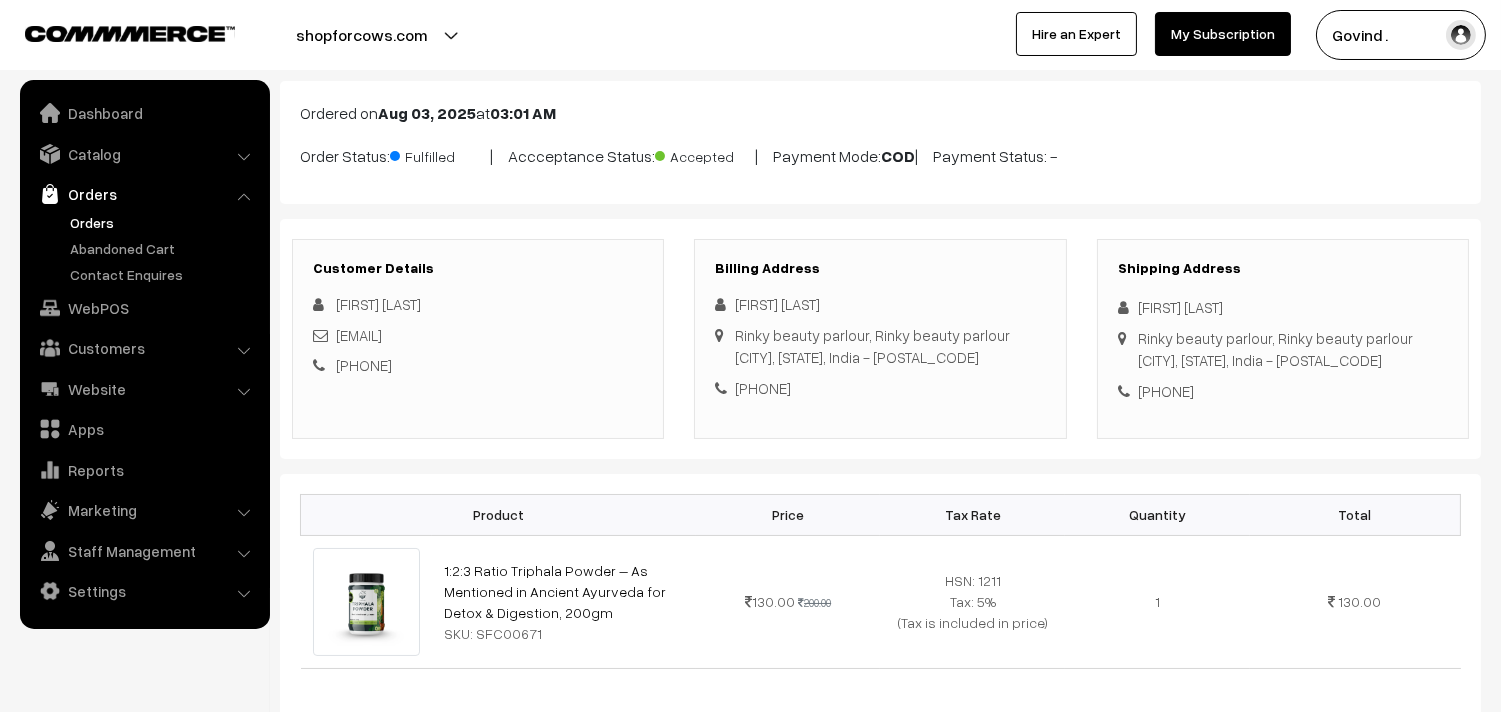 click on "Thank you for showing interest. Our team will call you shortly.
Close
shopforcows.com
Go to Website
Create New Store" at bounding box center (750, 252) 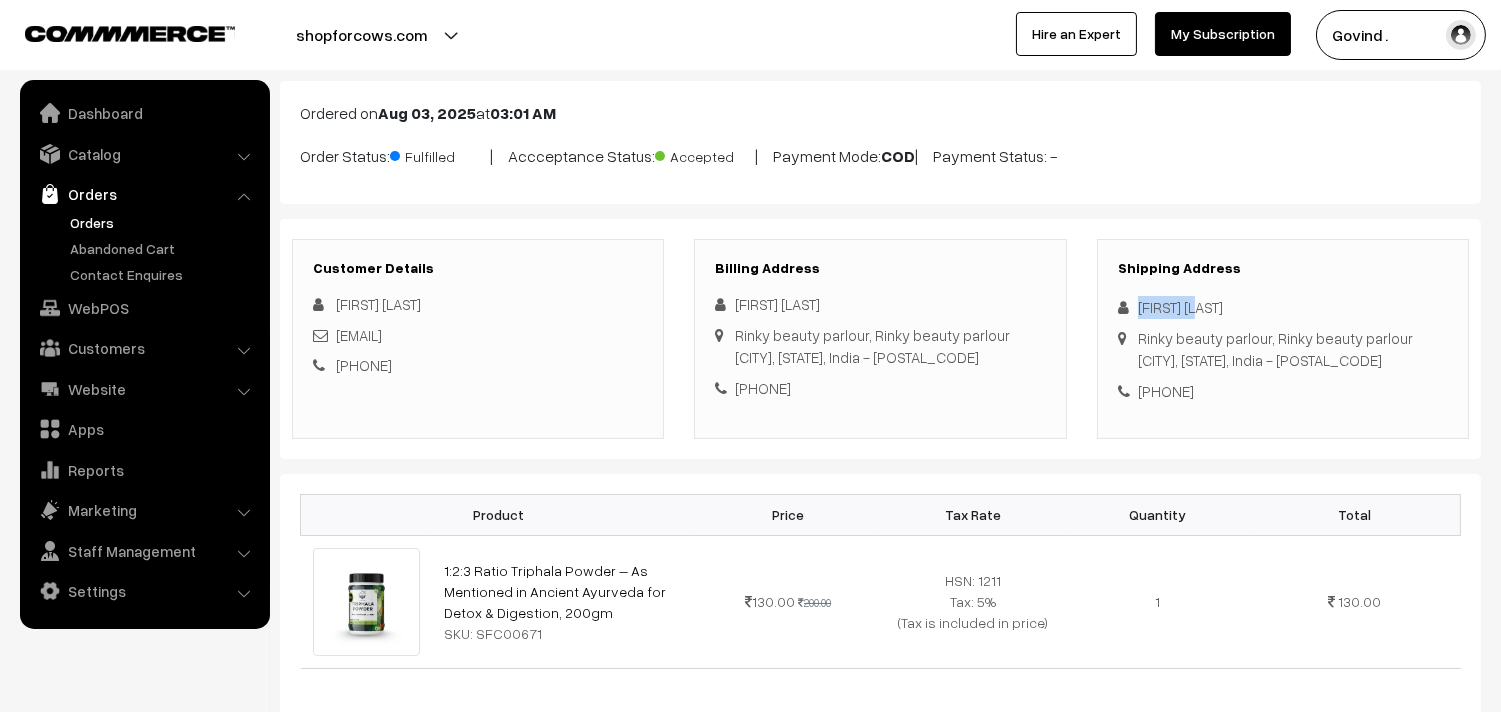 drag, startPoint x: 1134, startPoint y: 300, endPoint x: 1203, endPoint y: 306, distance: 69.260376 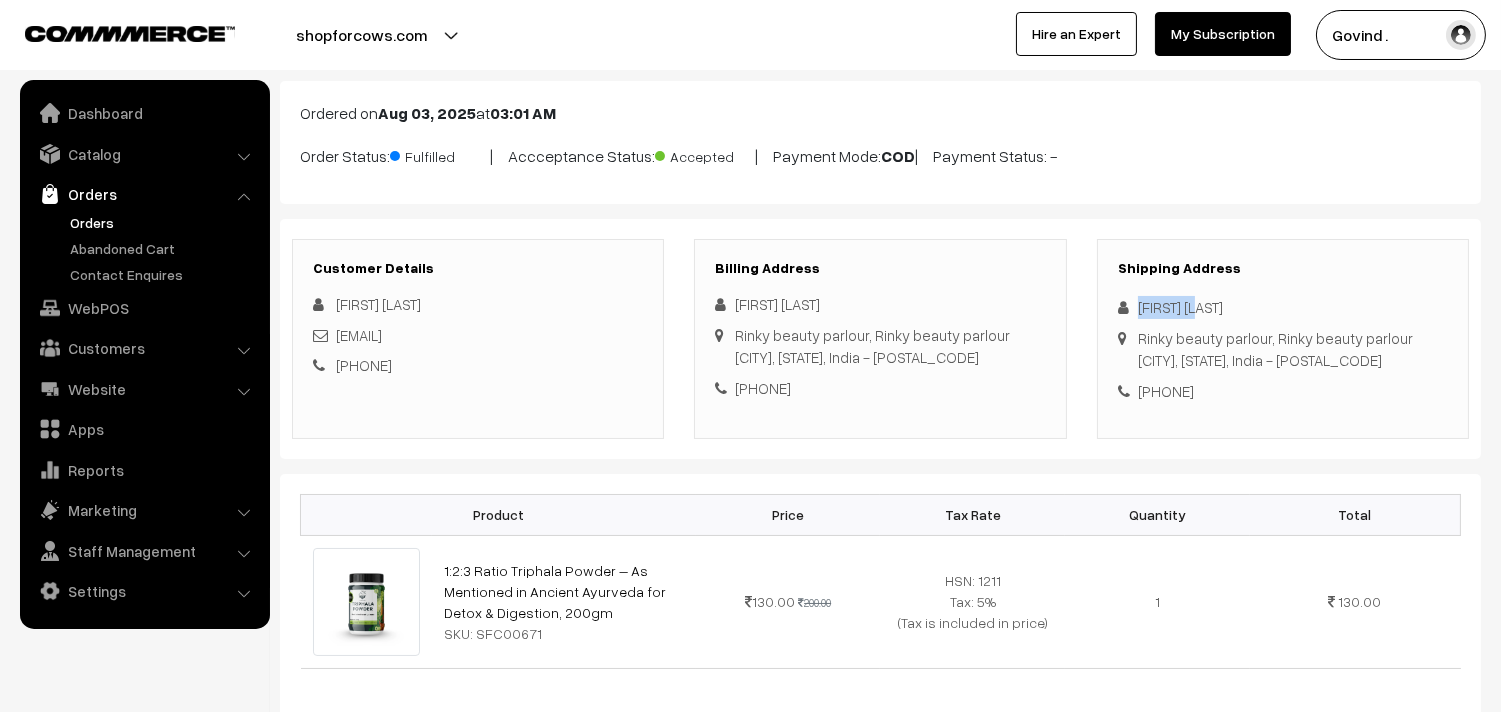 click on "+91 8827210155" at bounding box center (364, 365) 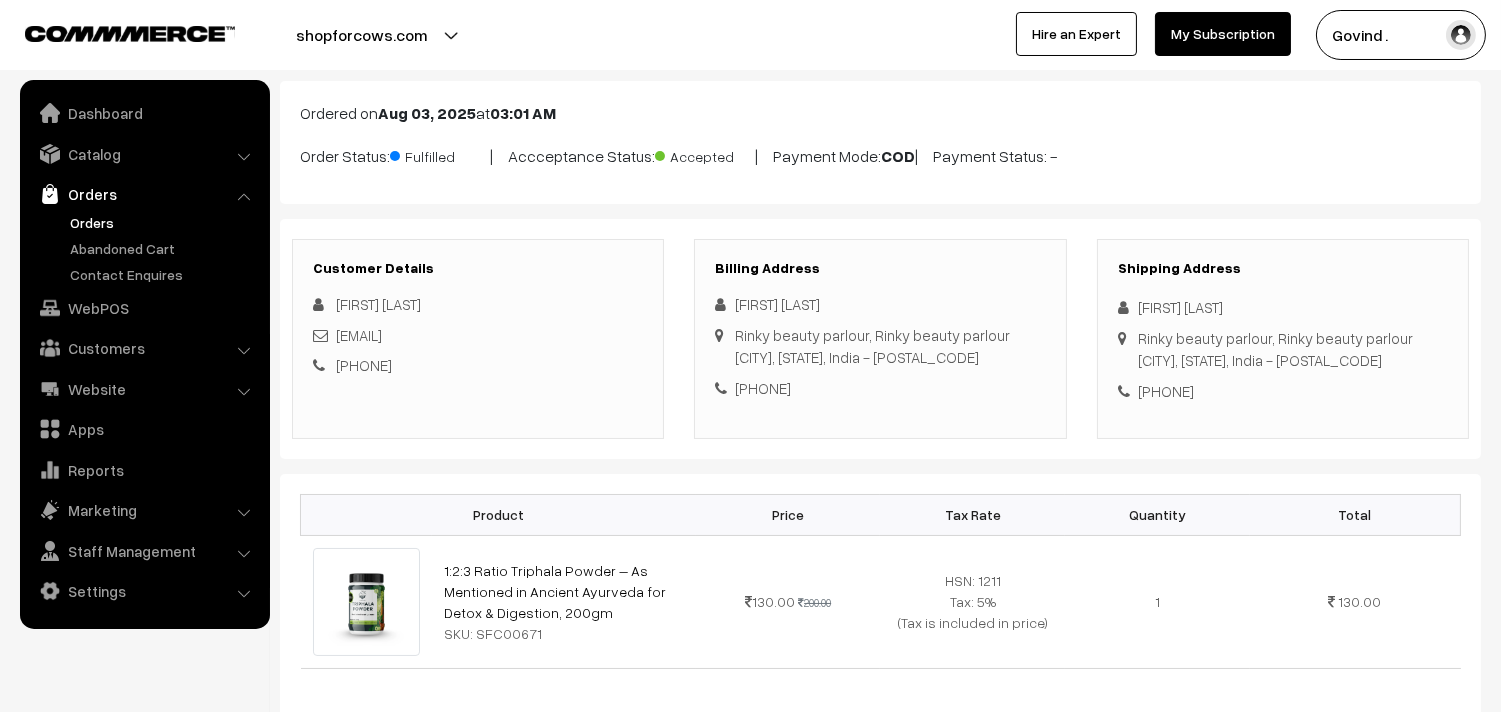 click on "+91 7000554005" at bounding box center (1283, 391) 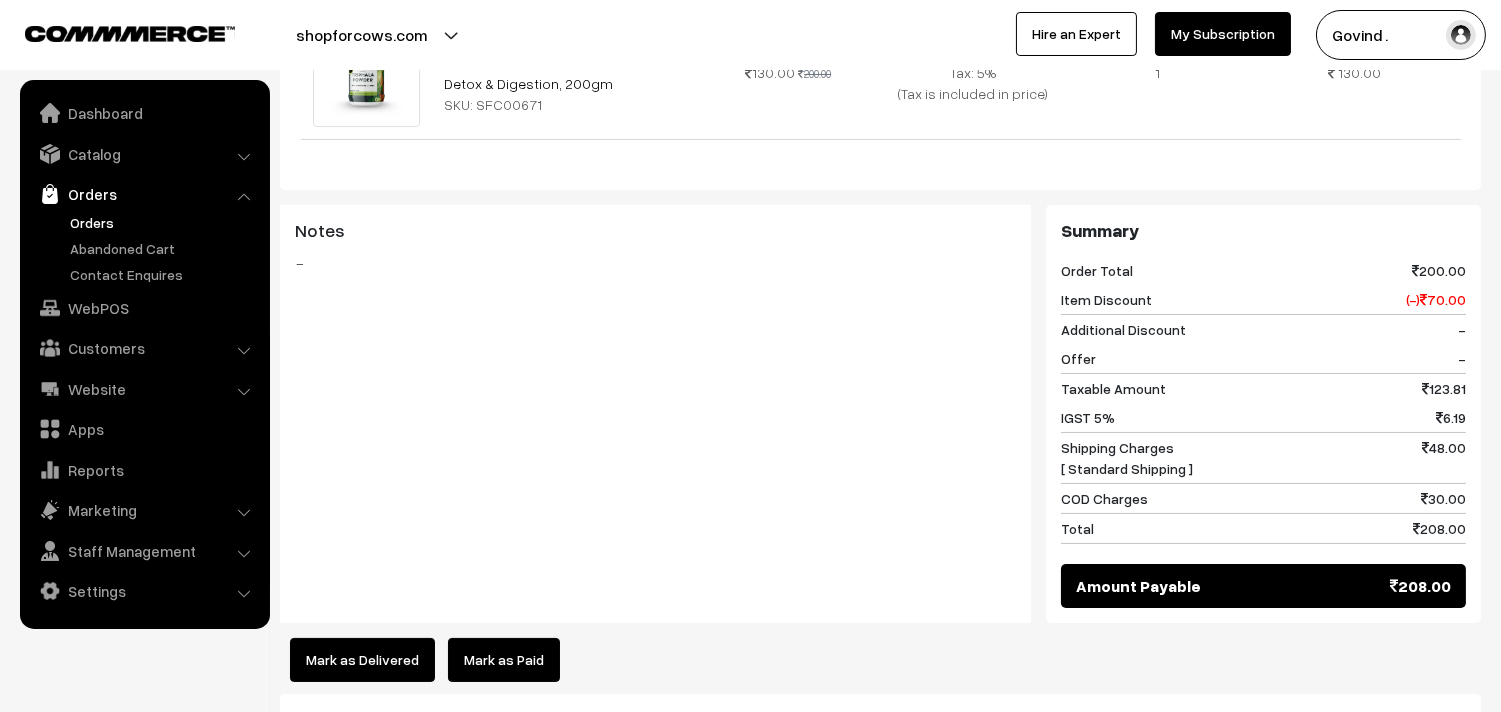 scroll, scrollTop: 637, scrollLeft: 0, axis: vertical 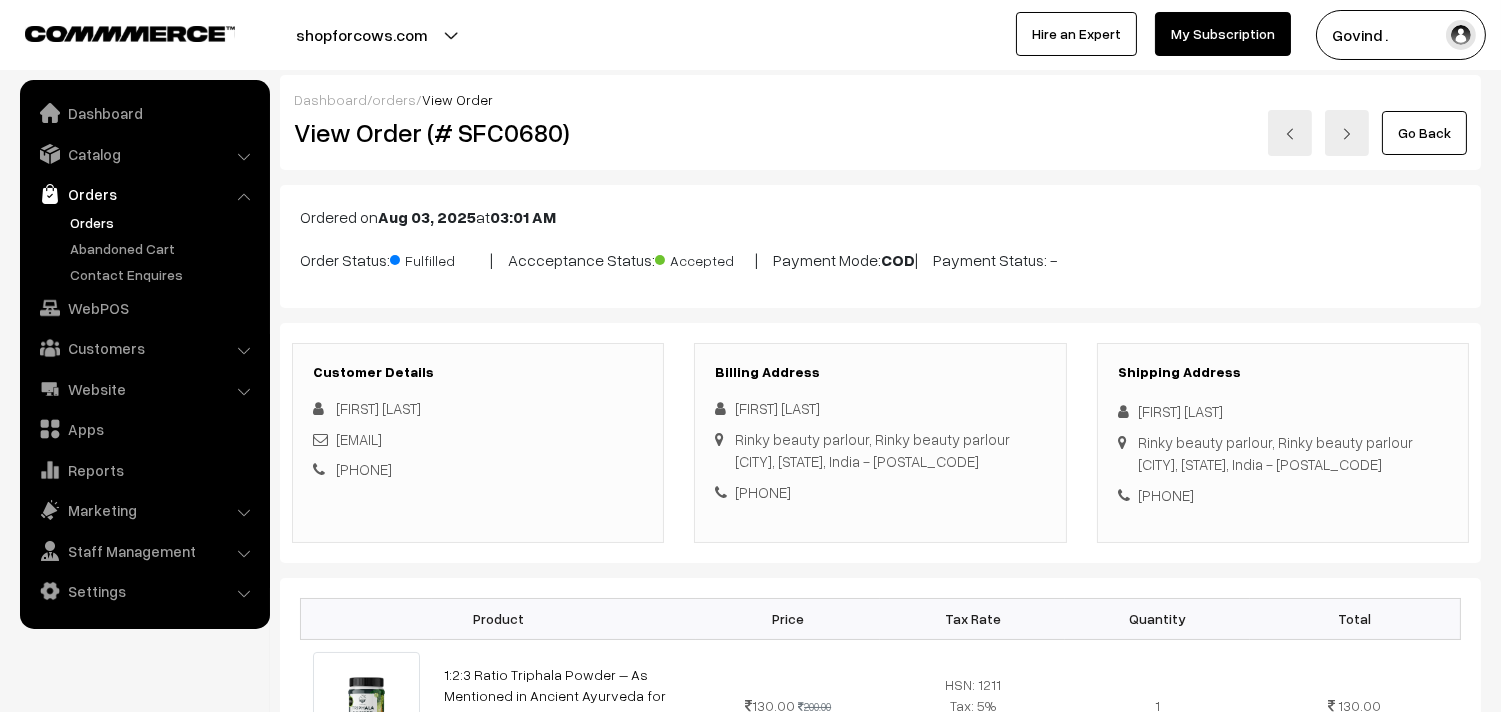 click on "Go Back" at bounding box center (1424, 133) 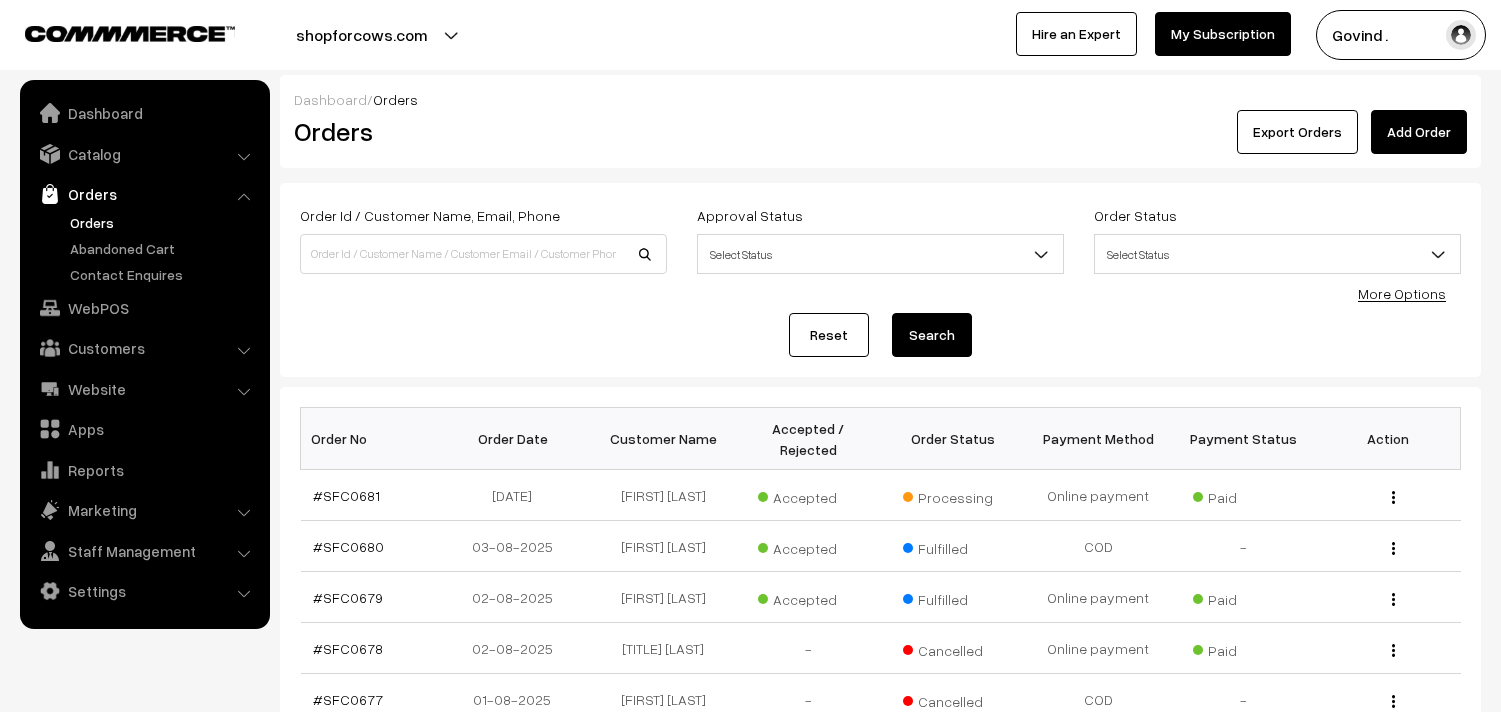 scroll, scrollTop: 0, scrollLeft: 0, axis: both 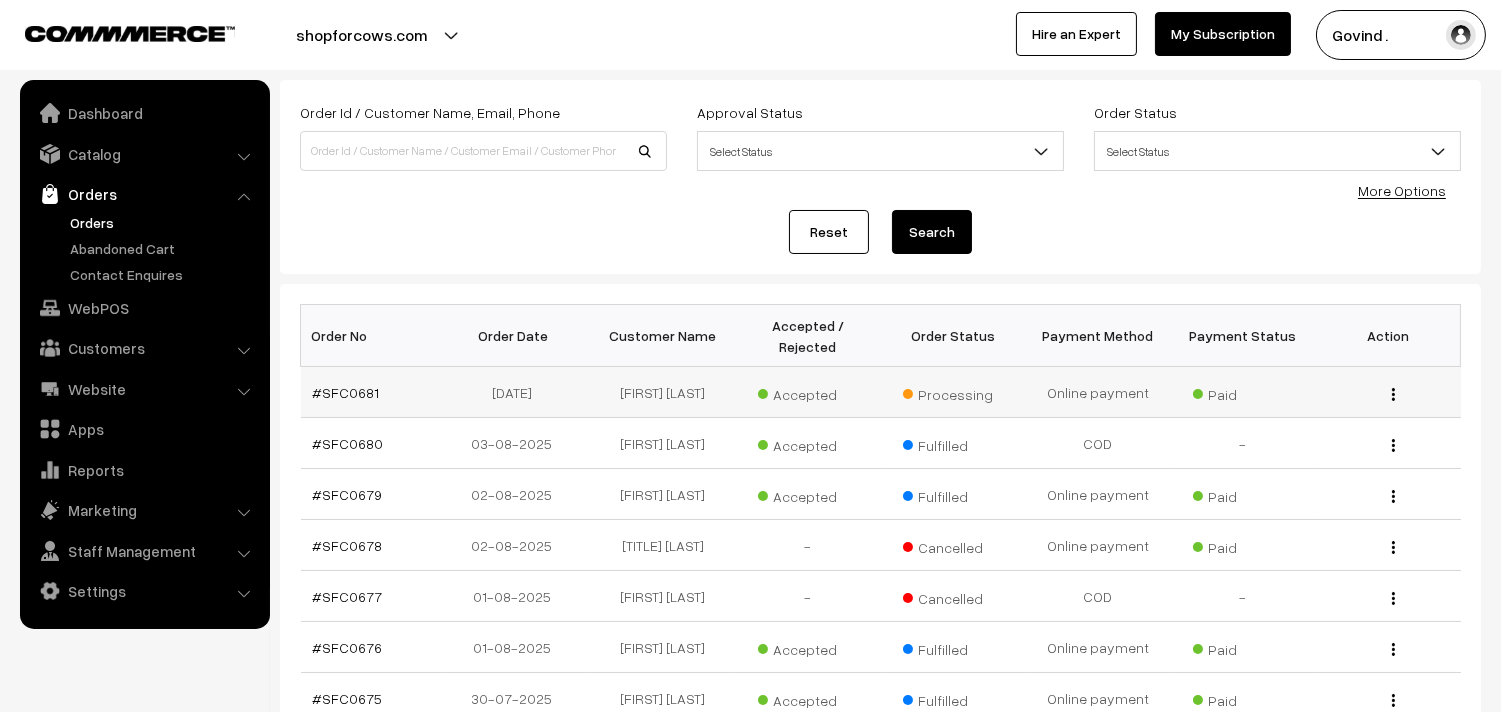 click at bounding box center (1393, 394) 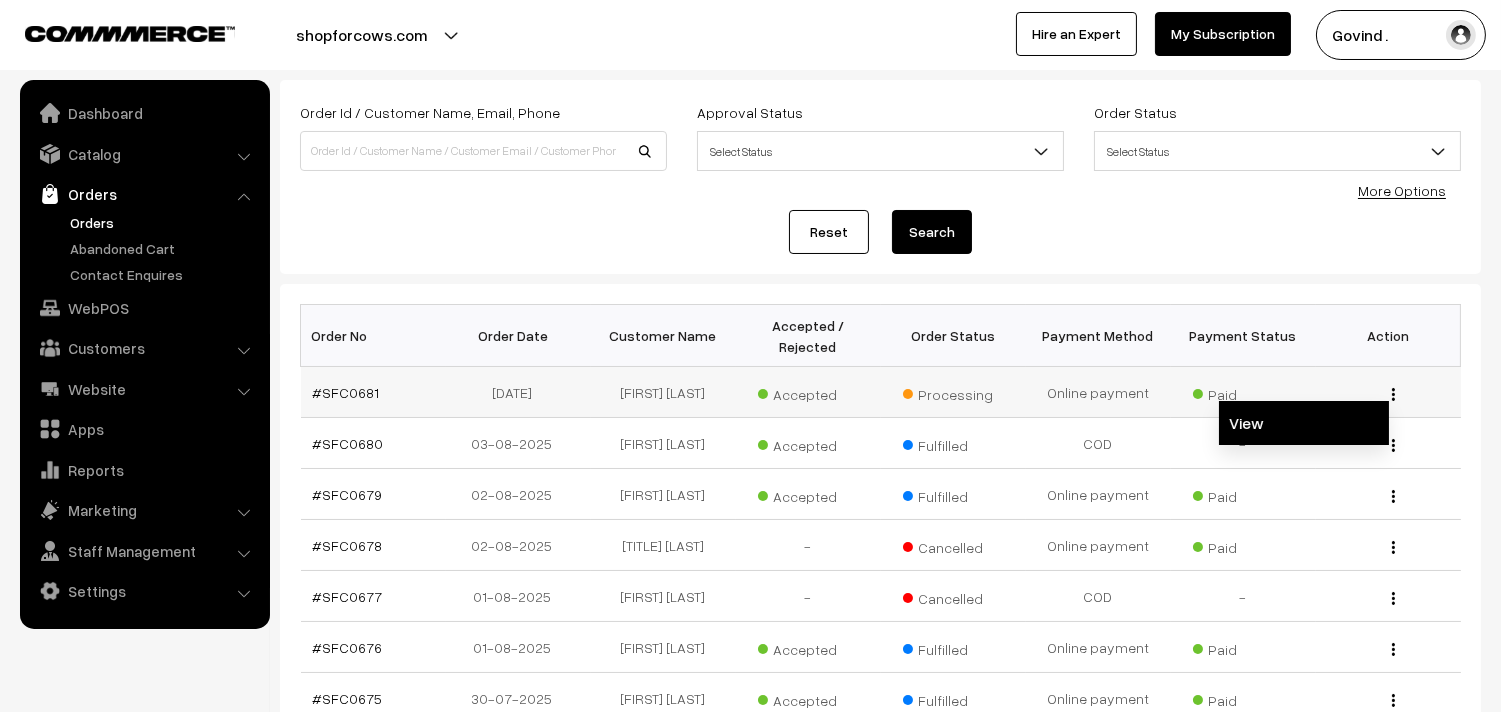 click on "View" at bounding box center [1304, 423] 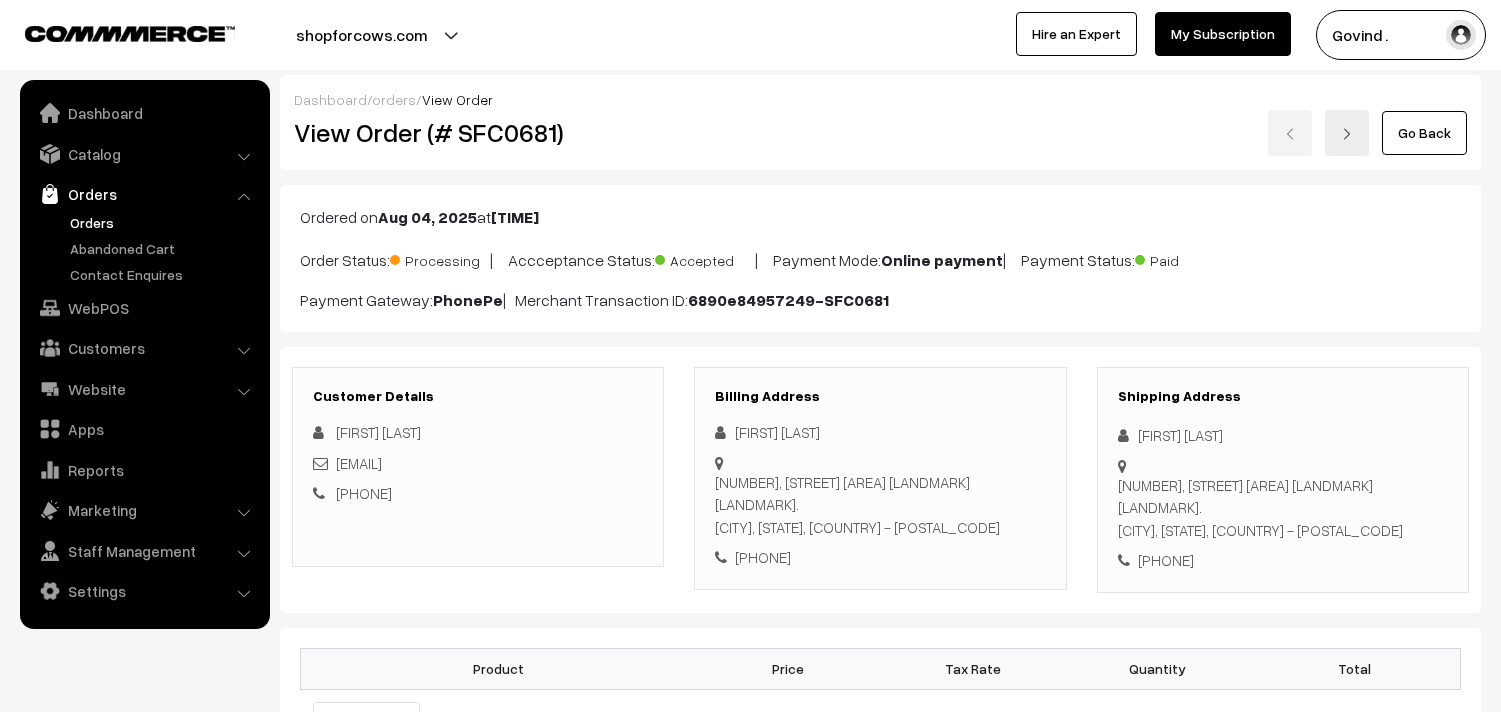 scroll, scrollTop: 0, scrollLeft: 0, axis: both 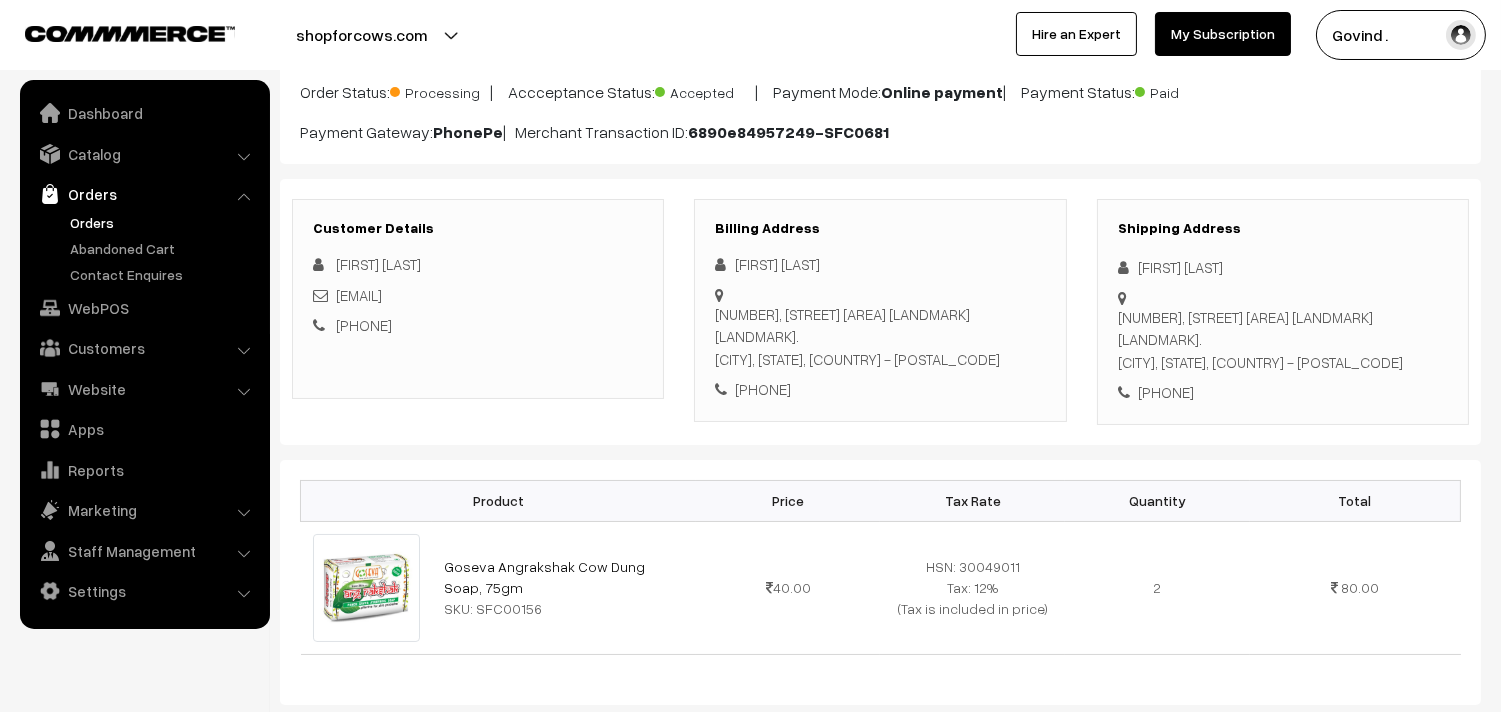 drag, startPoint x: 1516, startPoint y: 161, endPoint x: 1516, endPoint y: 222, distance: 61 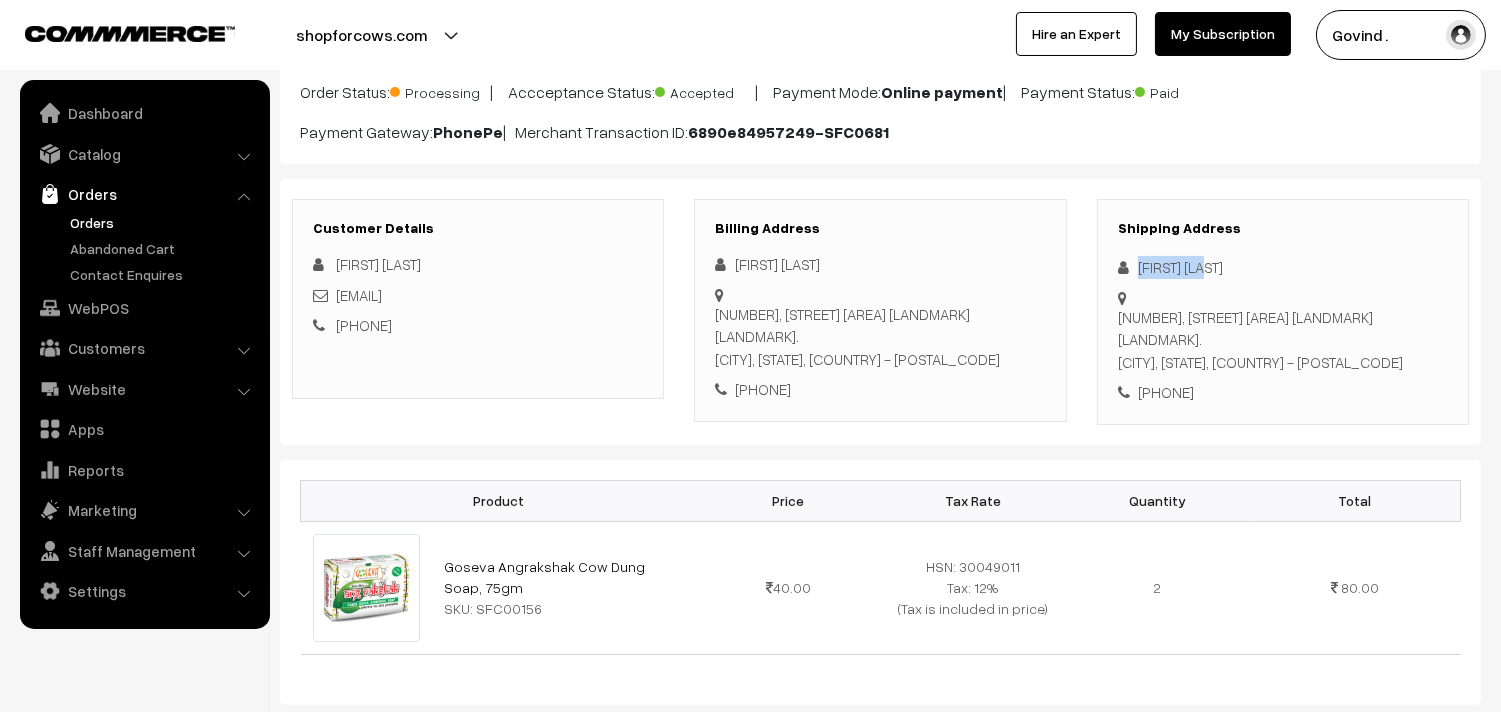 drag, startPoint x: 1135, startPoint y: 265, endPoint x: 1216, endPoint y: 258, distance: 81.3019 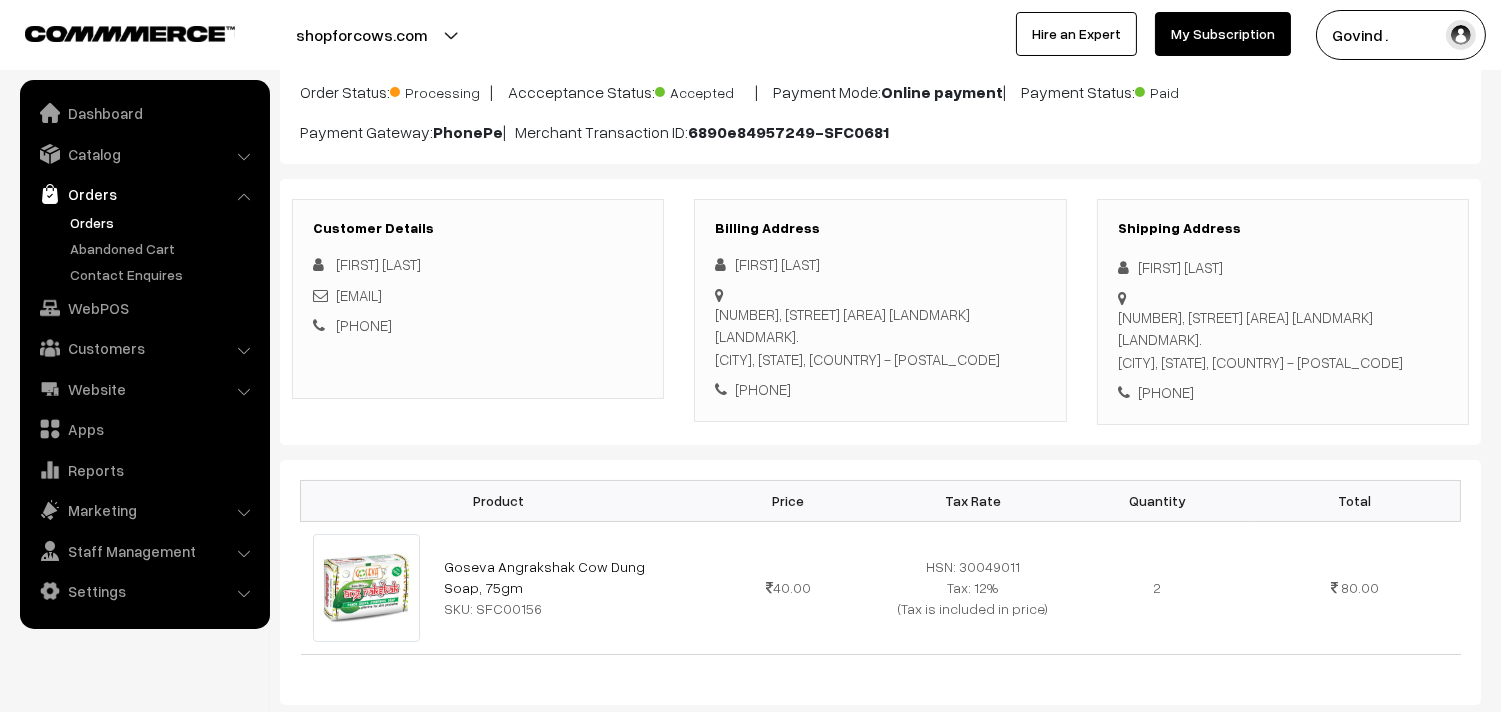 click on "[PHONE]" at bounding box center (880, 389) 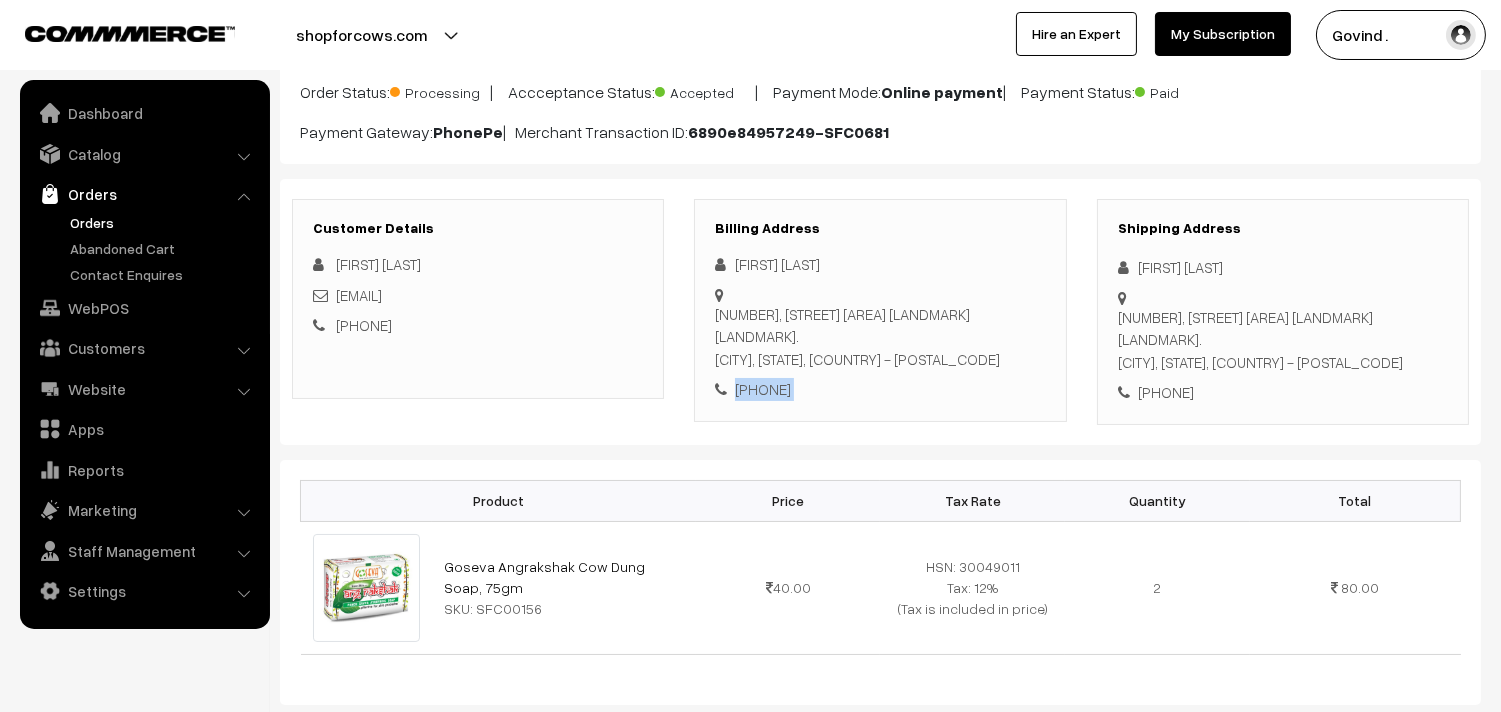 click on "[PHONE]" at bounding box center [880, 389] 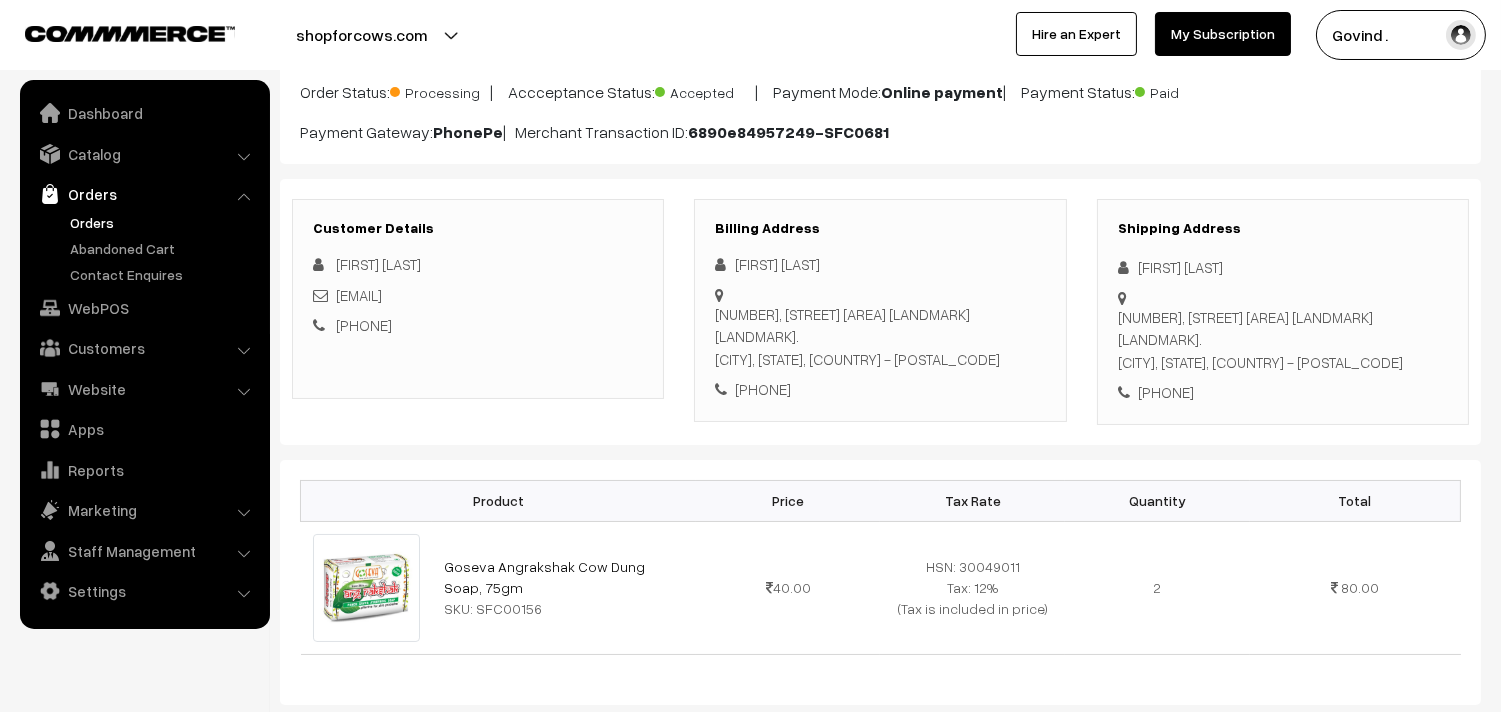 click on "[PHONE]" at bounding box center [880, 389] 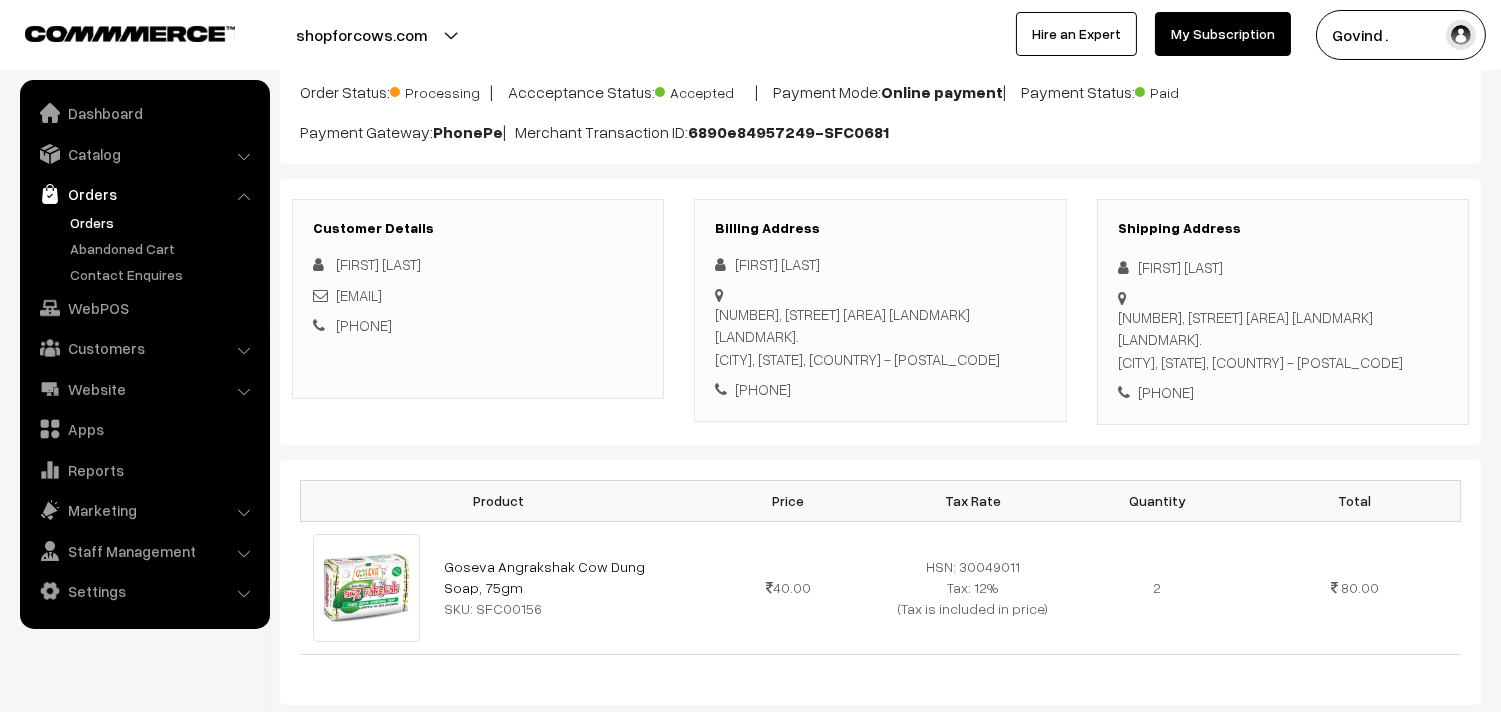 drag, startPoint x: 785, startPoint y: 332, endPoint x: 715, endPoint y: 317, distance: 71.5891 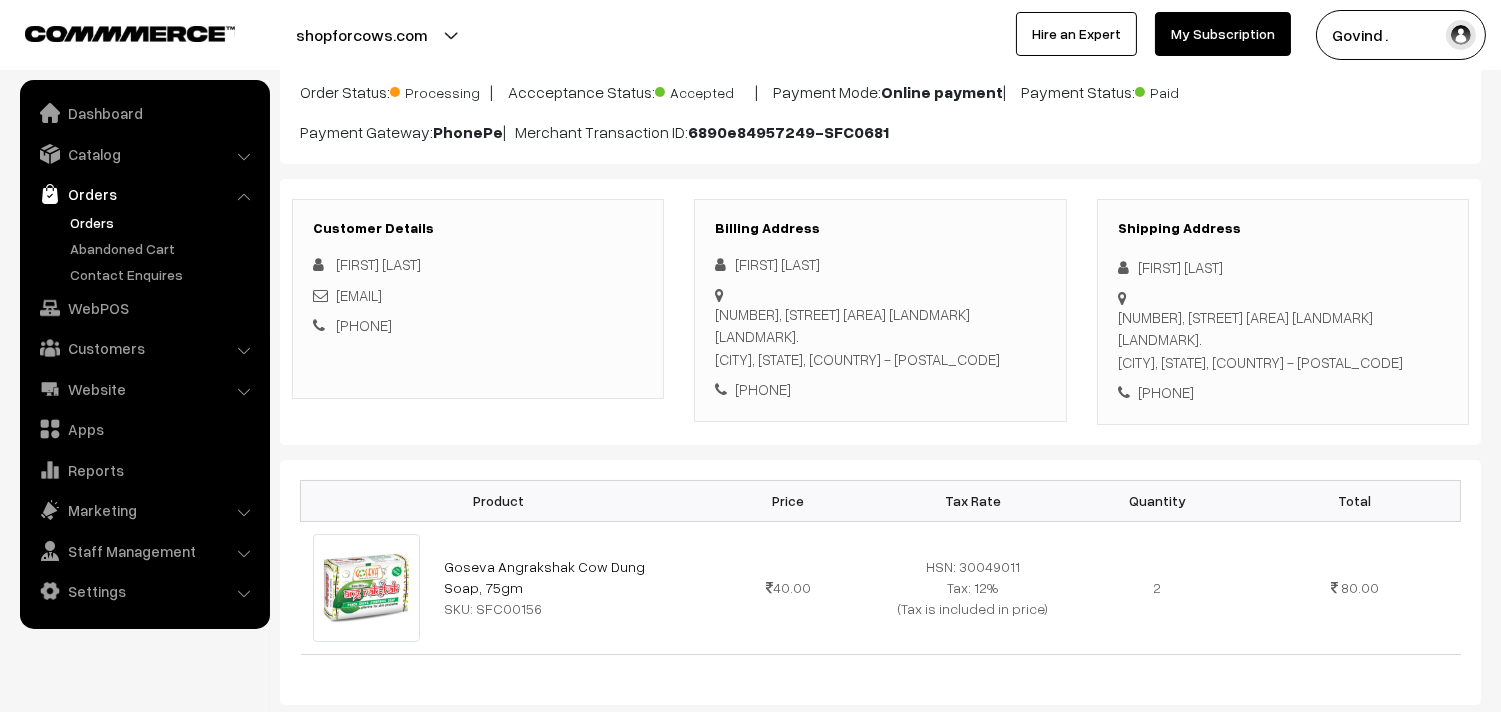click on "[NUMBER], [STREET] [AREA] [LANDMARK] [LANDMARK].
[CITY],                                 [STATE],  [COUNTRY]                                 - [POSTAL_CODE]" at bounding box center (880, 337) 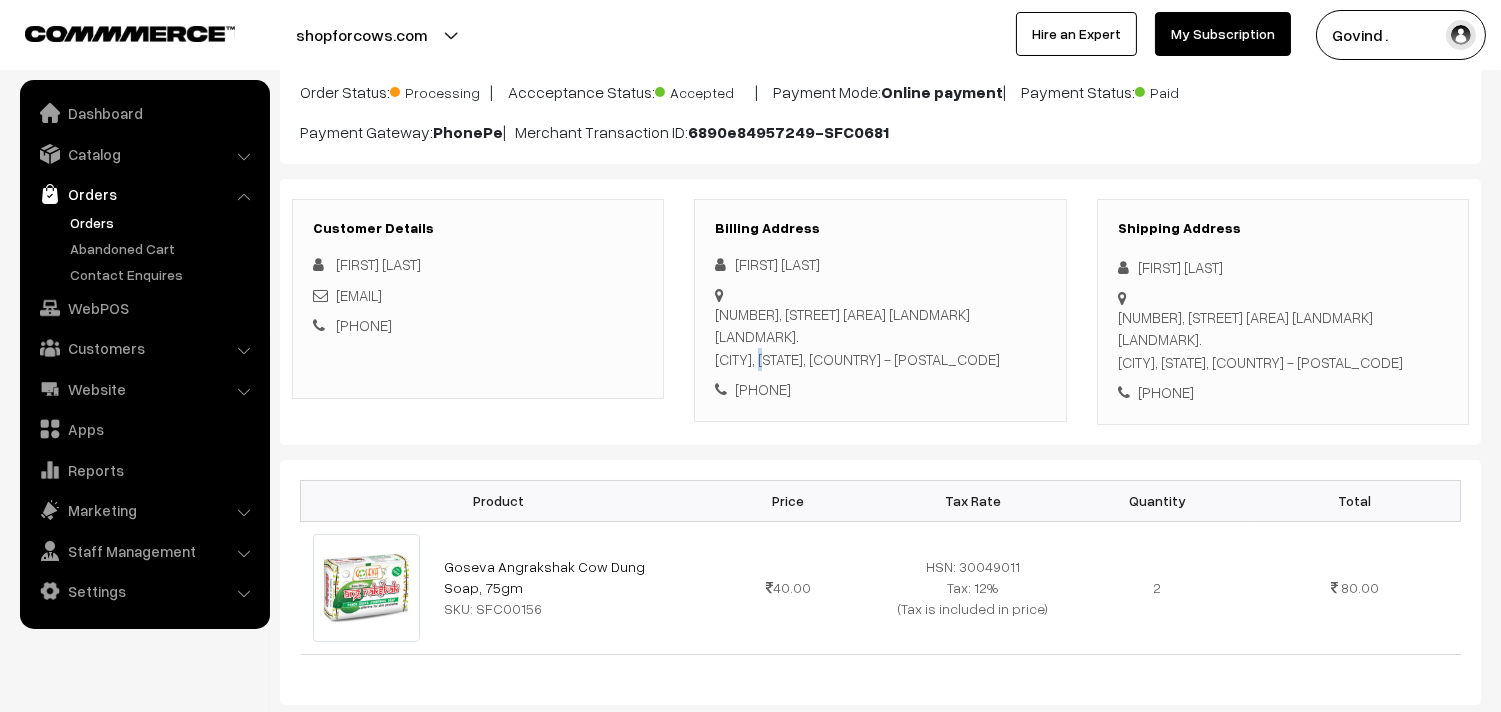 click on "[NUMBER], [STREET] [AREA] [LANDMARK] [LANDMARK].
[CITY],                                 [STATE],  [COUNTRY]                                 - [POSTAL_CODE]" at bounding box center (880, 337) 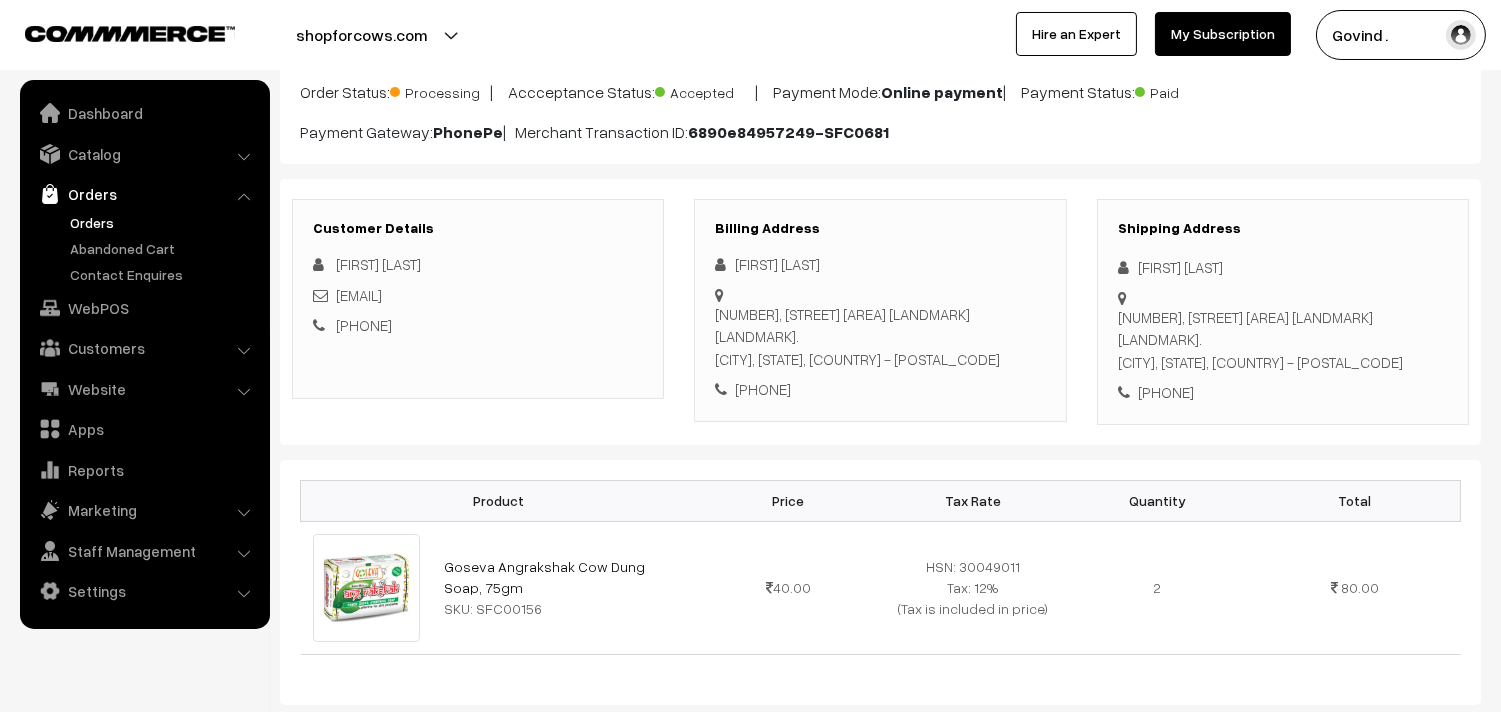 click on "[NUMBER], [STREET] [AREA] [LANDMARK] [LANDMARK].
[CITY],                                 [STATE],  [COUNTRY]                                 - [POSTAL_CODE]" at bounding box center [880, 337] 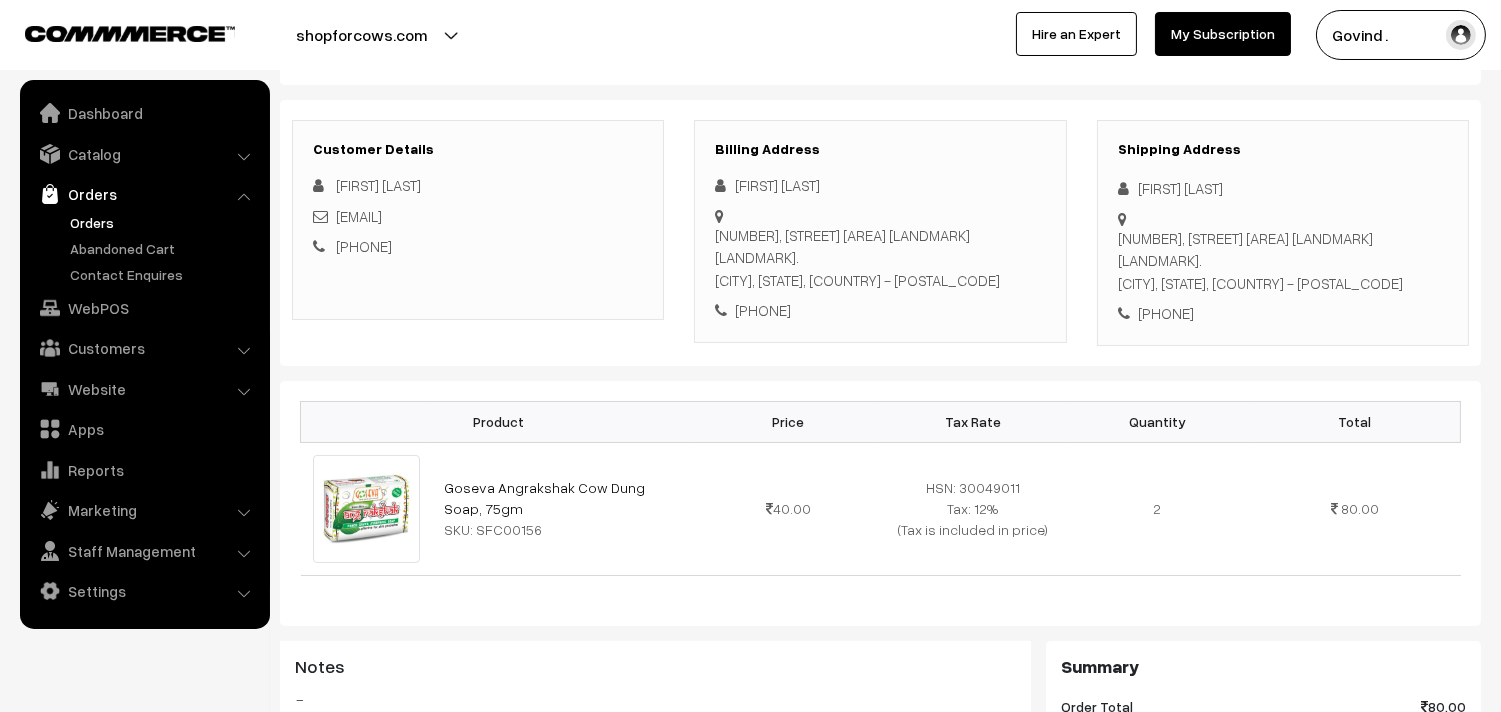 scroll, scrollTop: 257, scrollLeft: 0, axis: vertical 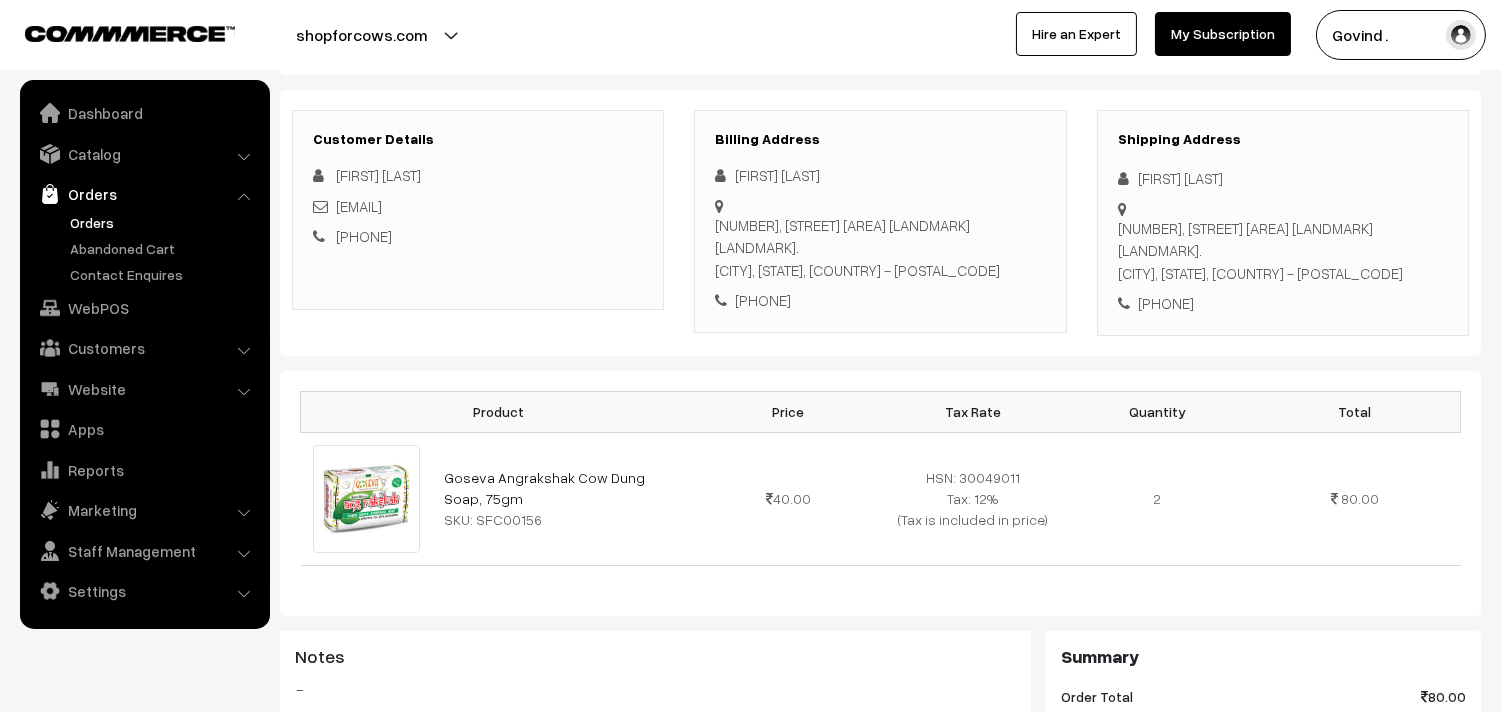 click on "Product
Price
Tax Rate
Quantity
Total
Goseva Angrakshak Cow Dung Soap, 75gm
SKU: SFC00156
40.00" at bounding box center (880, 493) 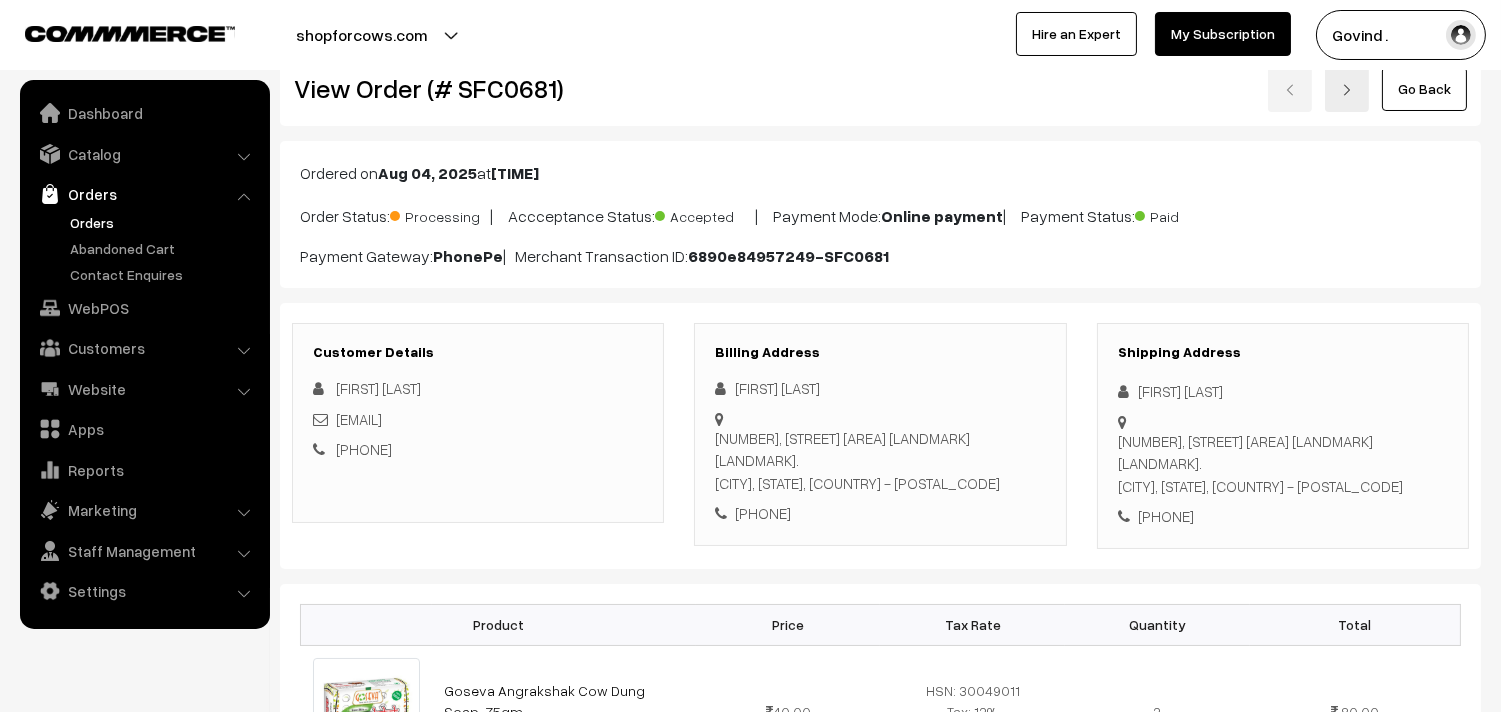 scroll, scrollTop: 0, scrollLeft: 0, axis: both 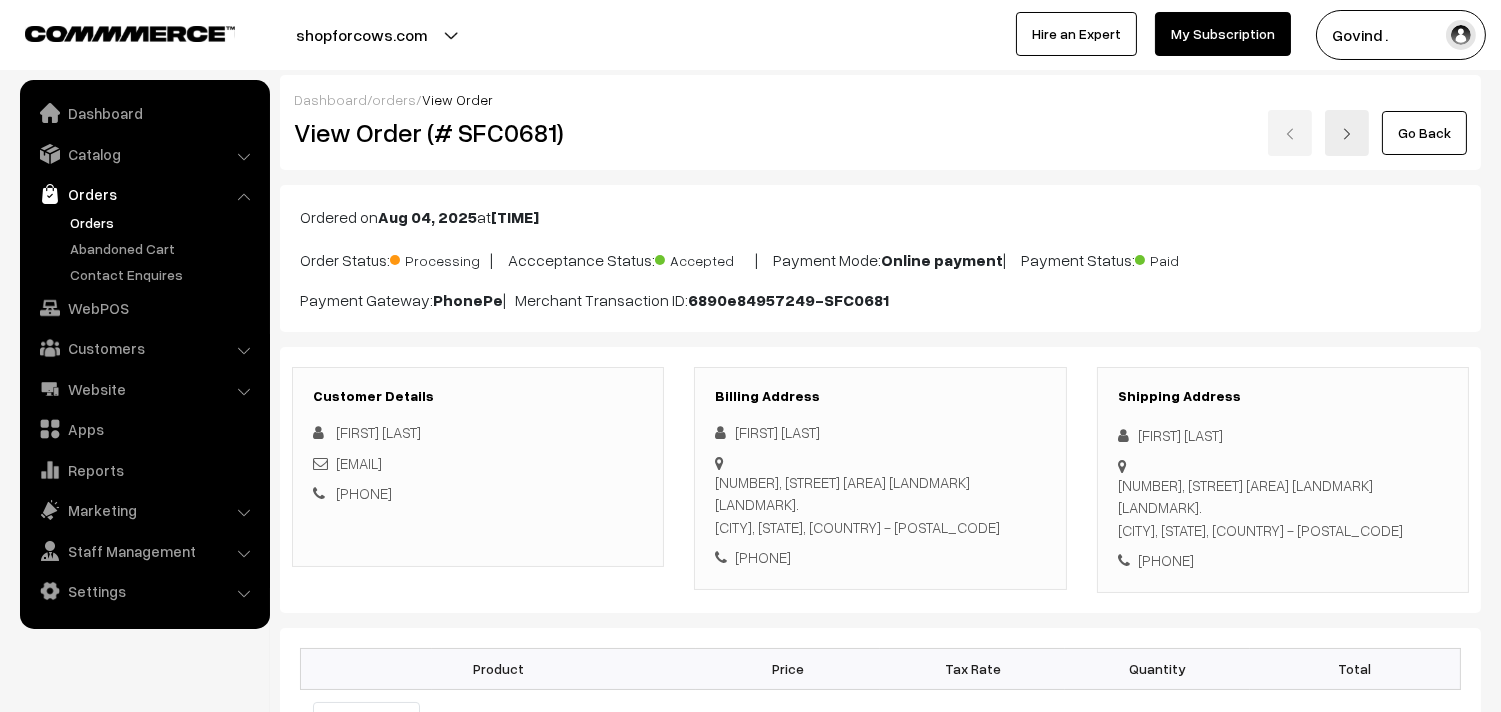 click on "Go Back" at bounding box center [1424, 133] 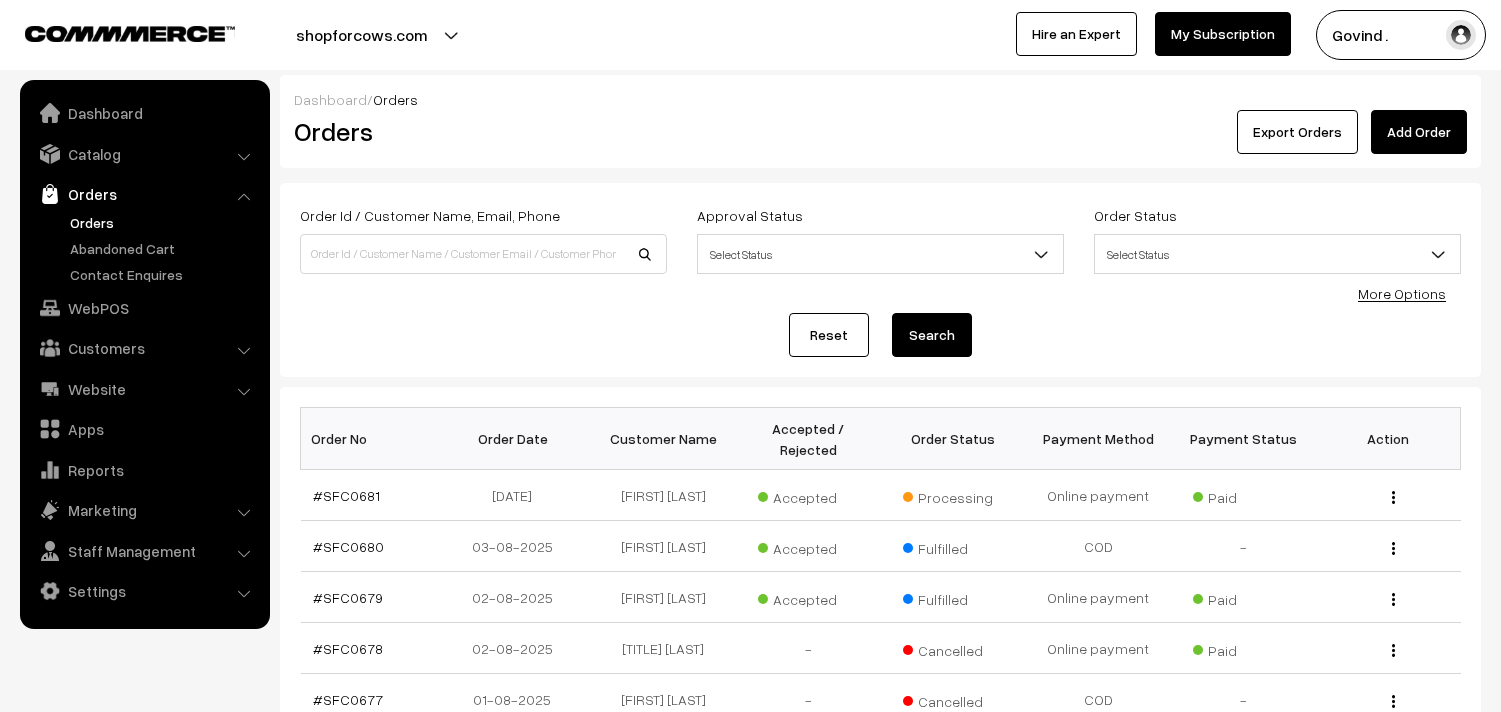 scroll, scrollTop: 0, scrollLeft: 0, axis: both 